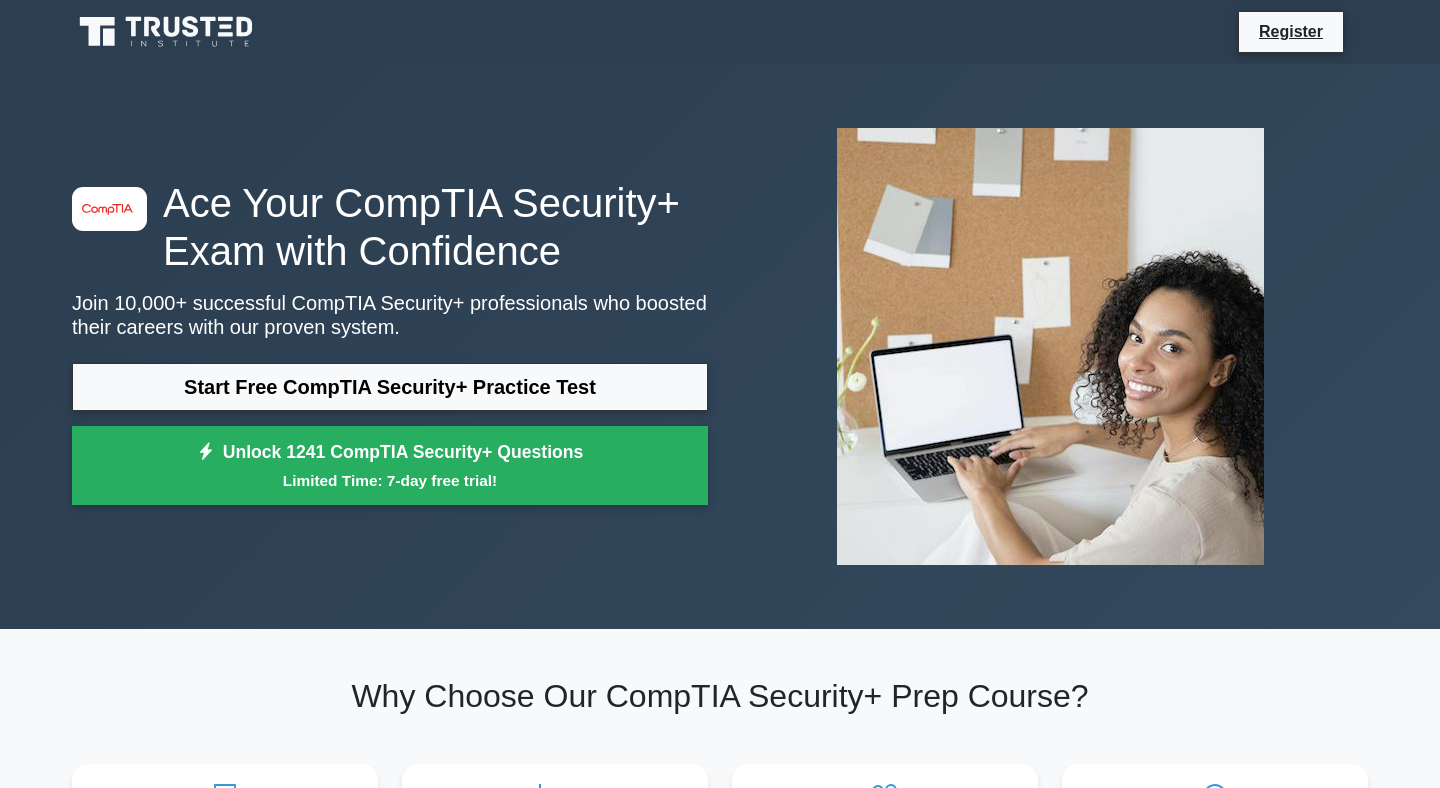 scroll, scrollTop: 0, scrollLeft: 0, axis: both 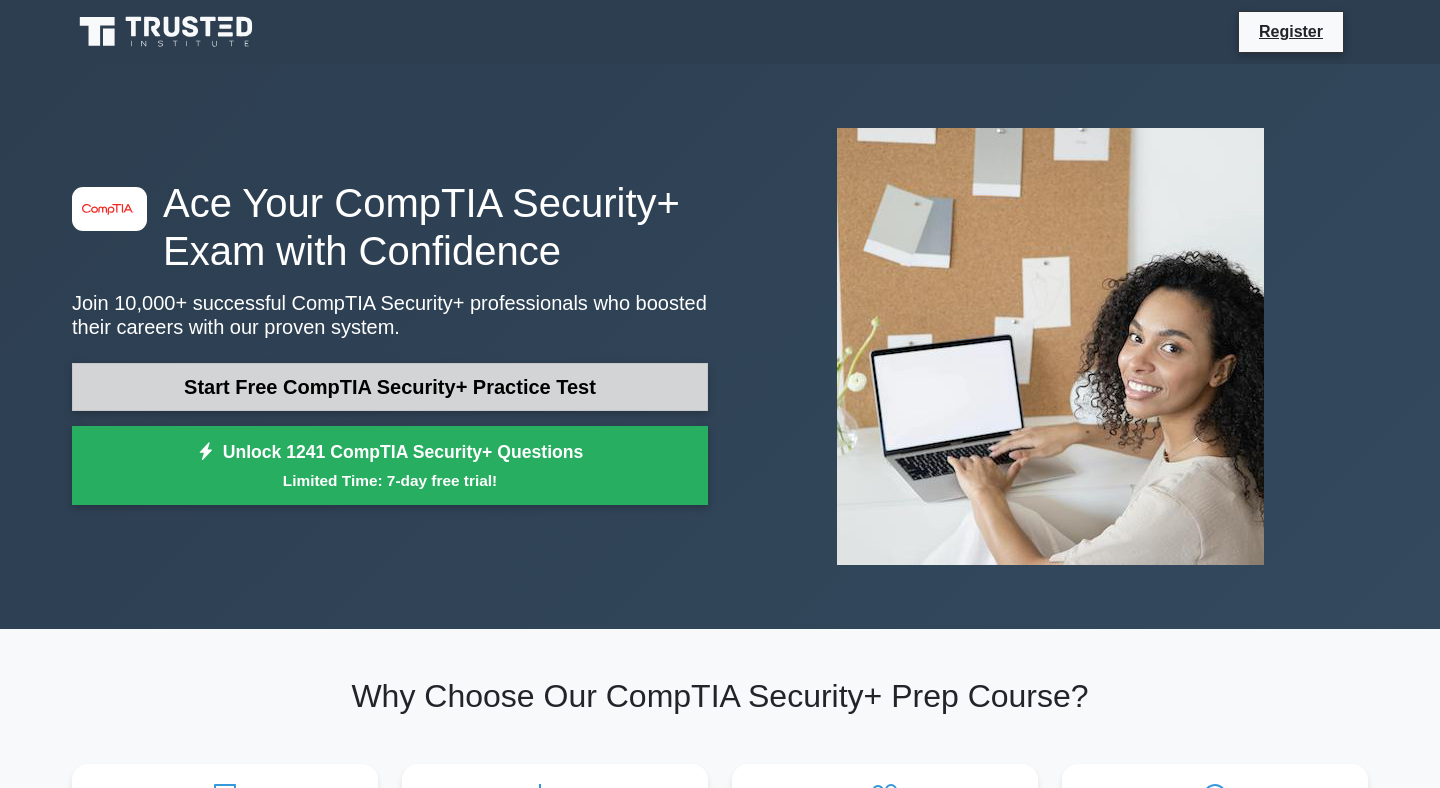 click on "Start Free CompTIA Security+ Practice Test" at bounding box center (390, 387) 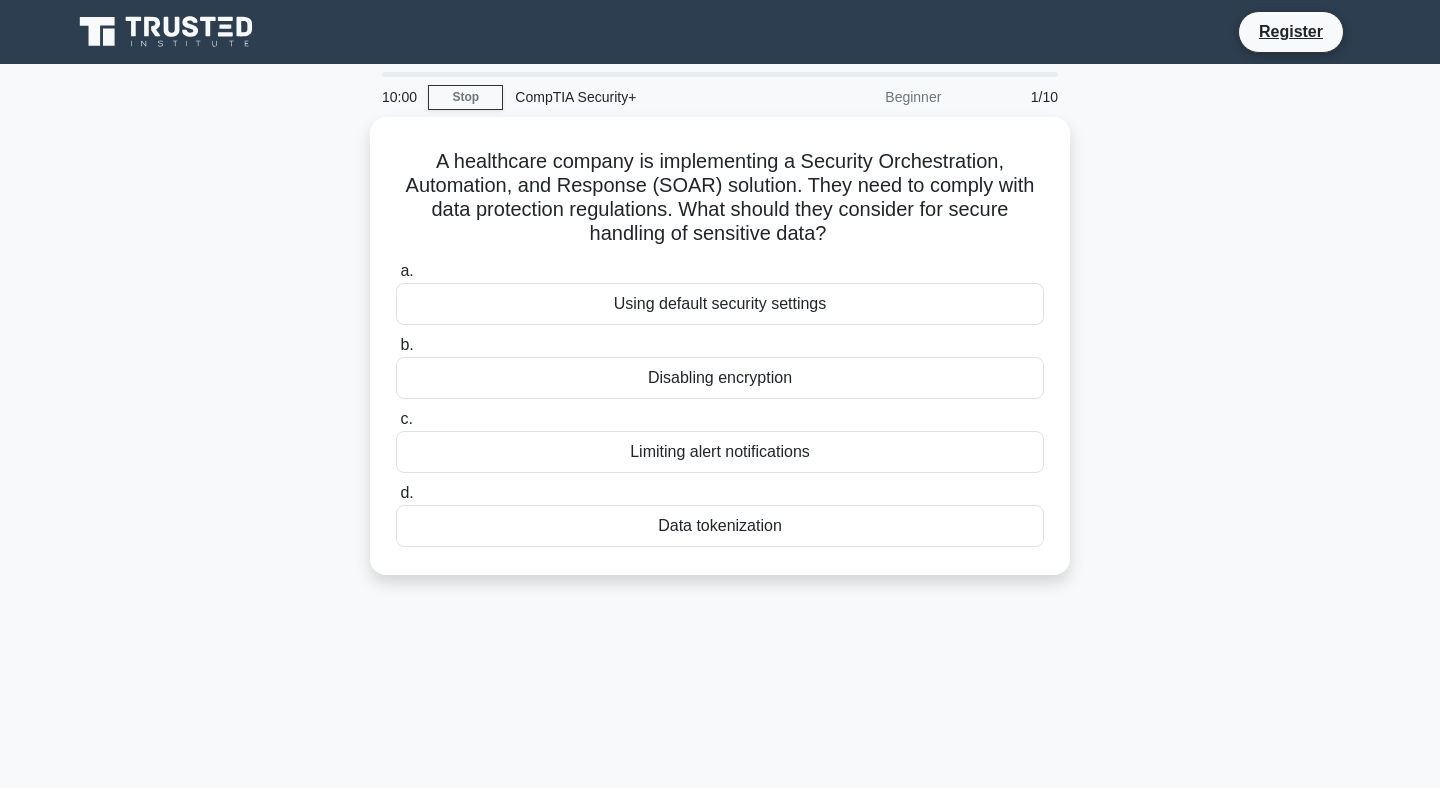 scroll, scrollTop: 0, scrollLeft: 0, axis: both 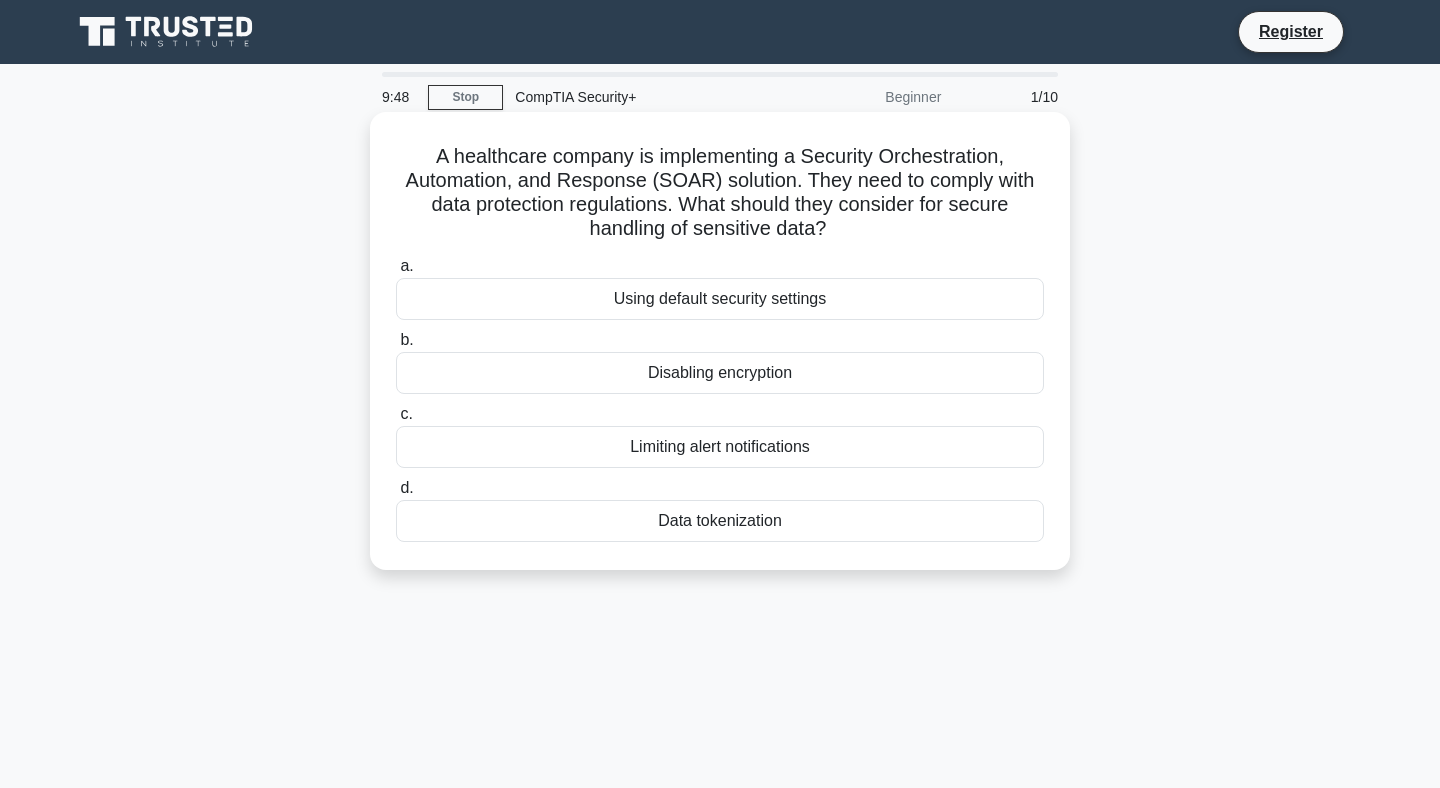 click on "Data tokenization" at bounding box center (720, 521) 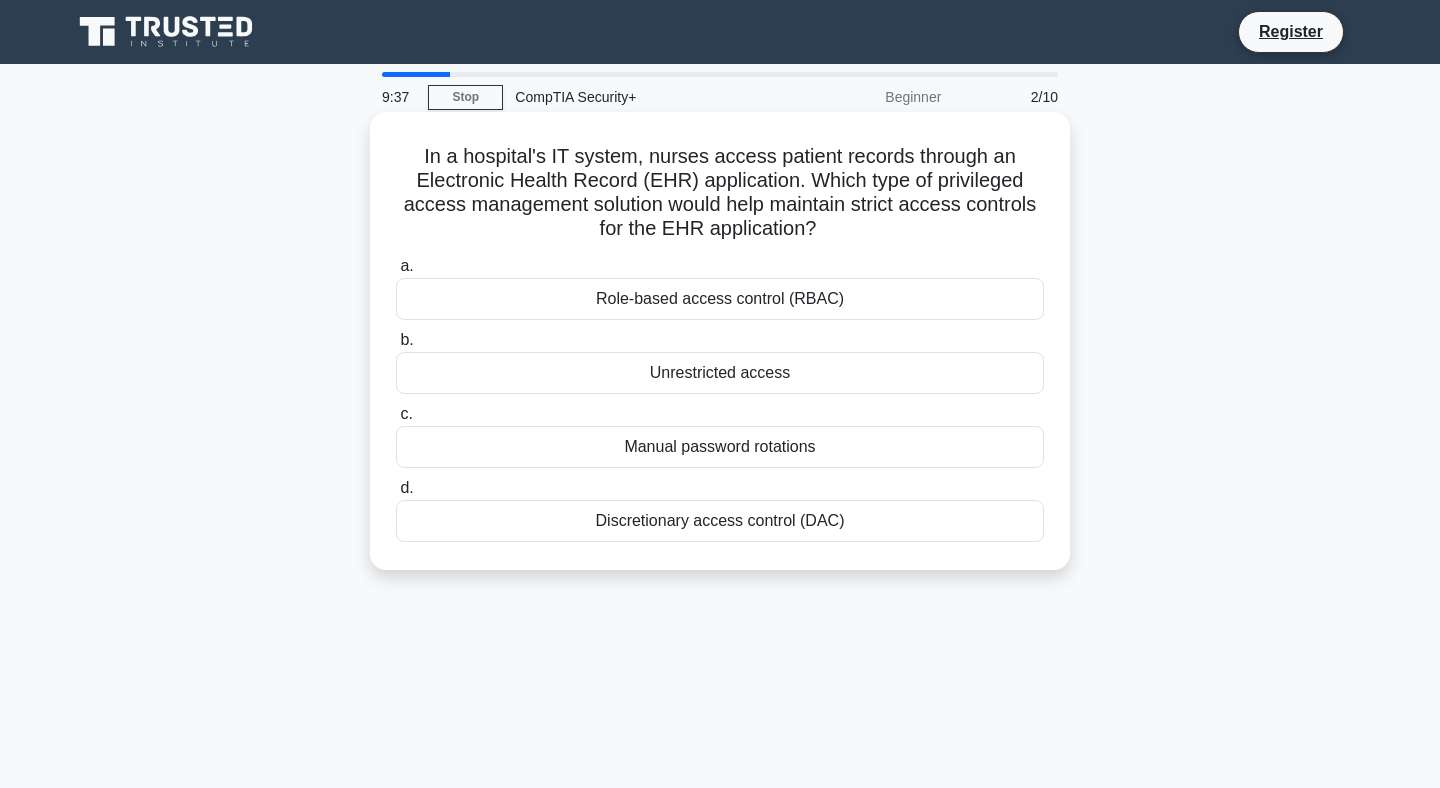 click on "Role-based access control (RBAC)" at bounding box center [720, 299] 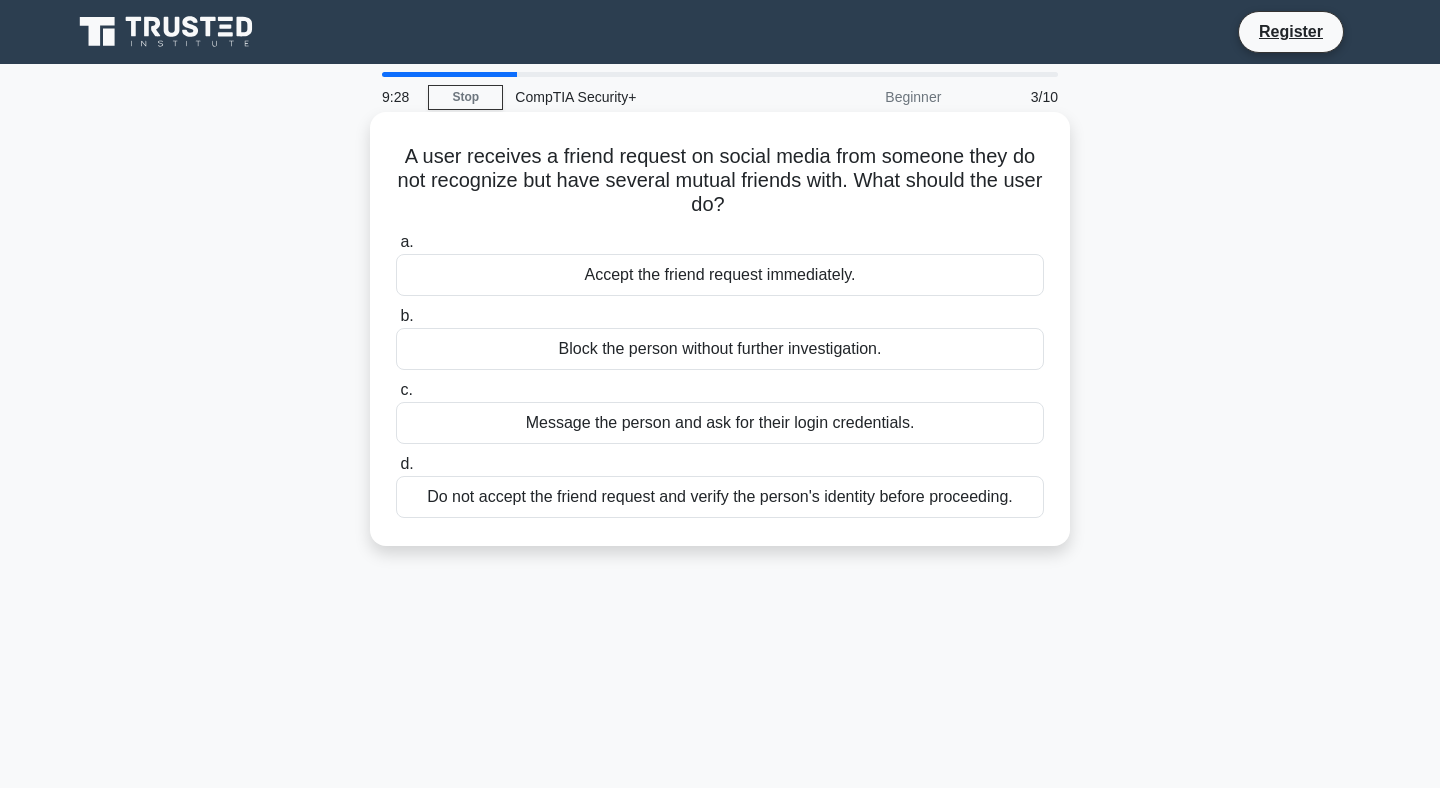 click on "Do not accept the friend request and verify the person's identity before proceeding." at bounding box center [720, 497] 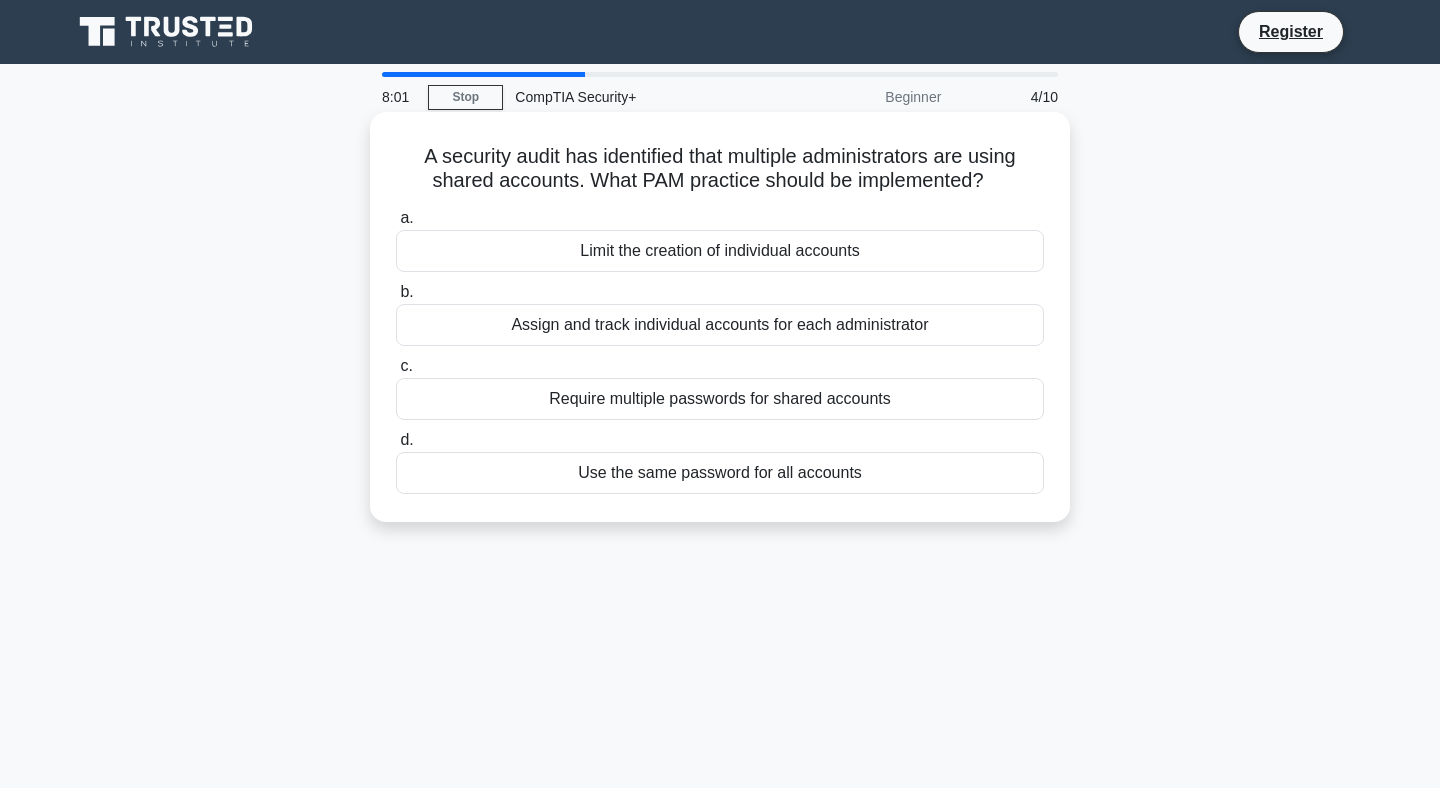 click on "a.
Limit the creation of individual accounts" at bounding box center (720, 239) 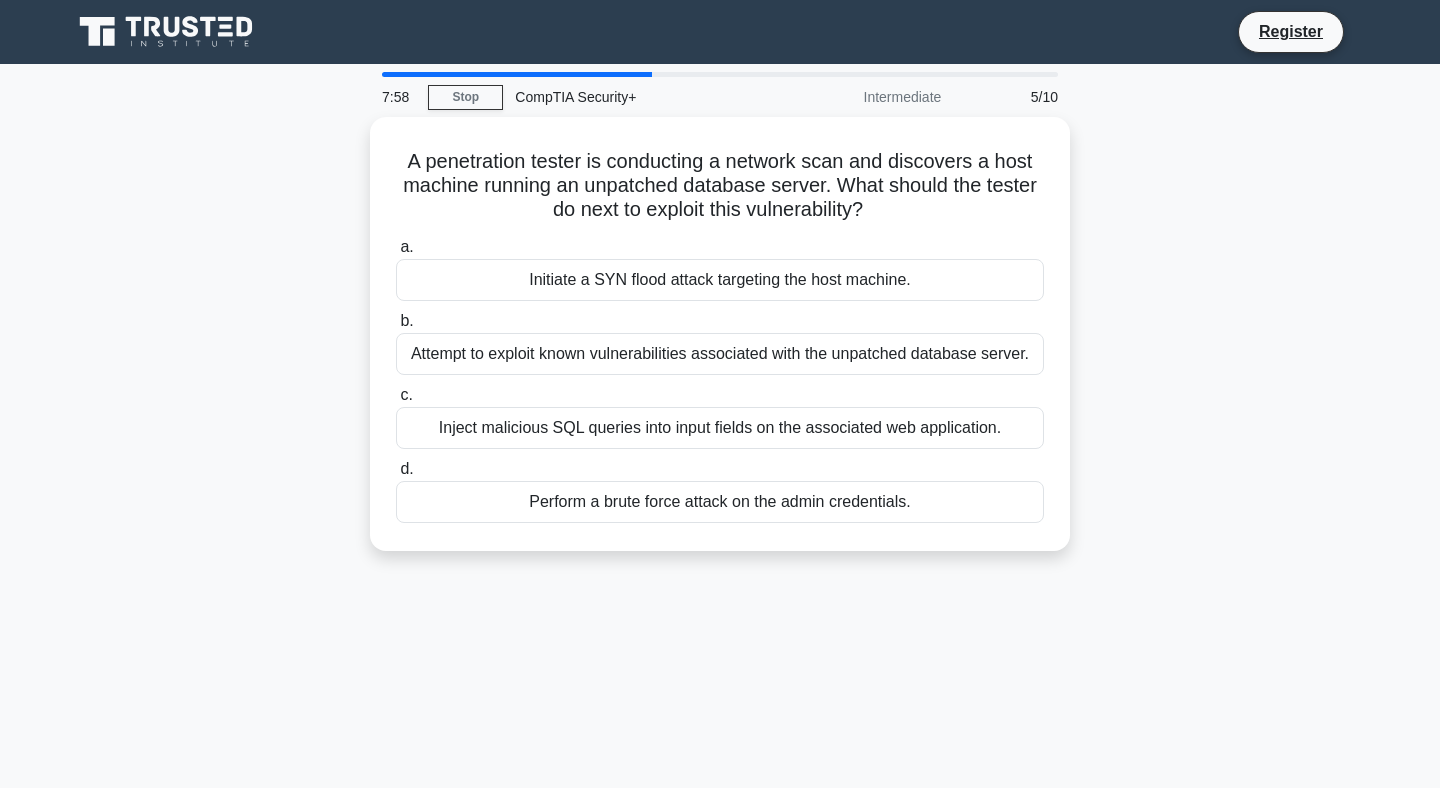 click on "7:58
Stop
CompTIA Security+
Intermediate
5/10
A penetration tester is conducting a network scan and discovers a host machine running an unpatched database server. What should the tester do next to exploit this vulnerability?
.spinner_0XTQ{transform-origin:center;animation:spinner_y6GP .75s linear infinite}@keyframes spinner_y6GP{100%{transform:rotate(360deg)}}
a.
b. c." at bounding box center [720, 572] 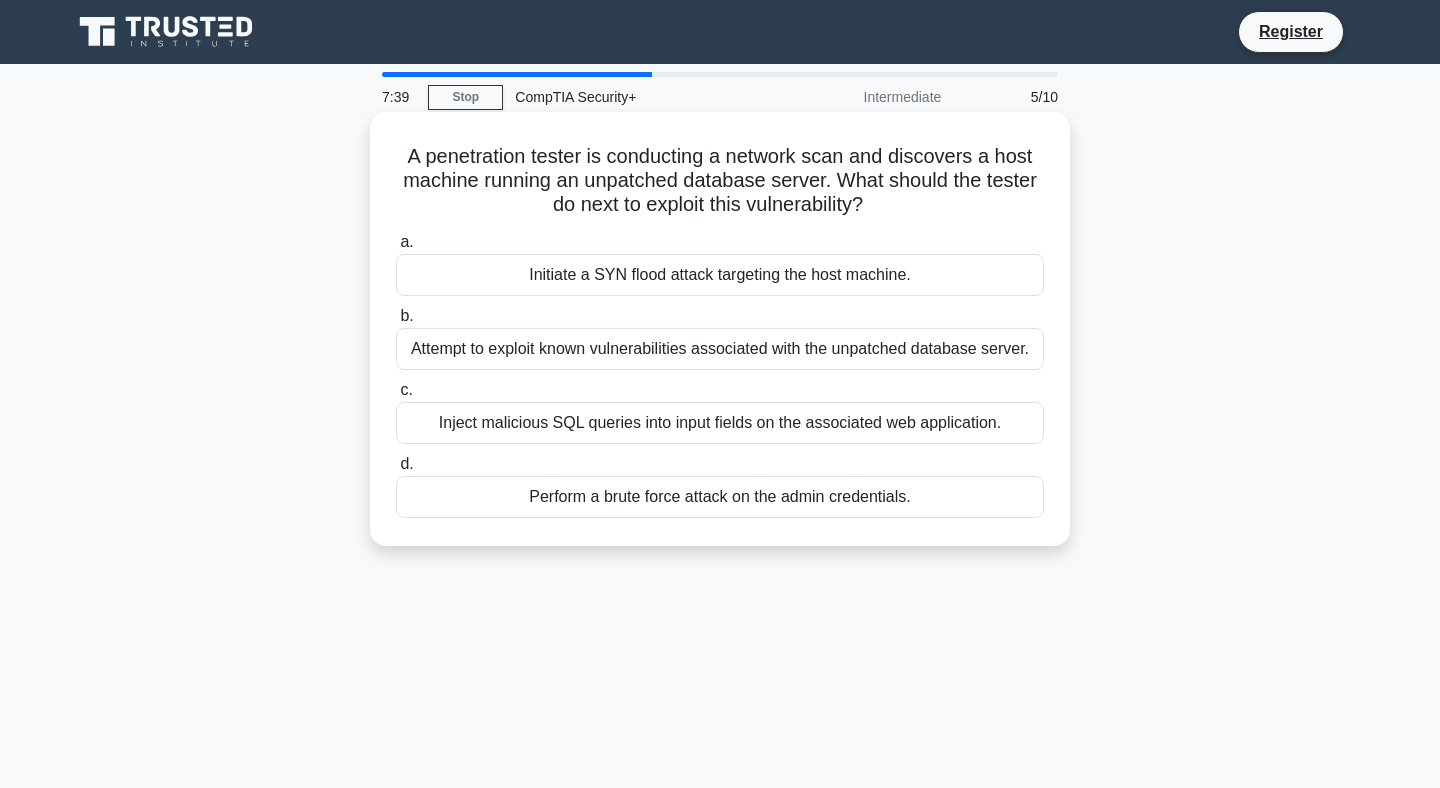 click on "Attempt to exploit known vulnerabilities associated with the unpatched database server." at bounding box center (720, 349) 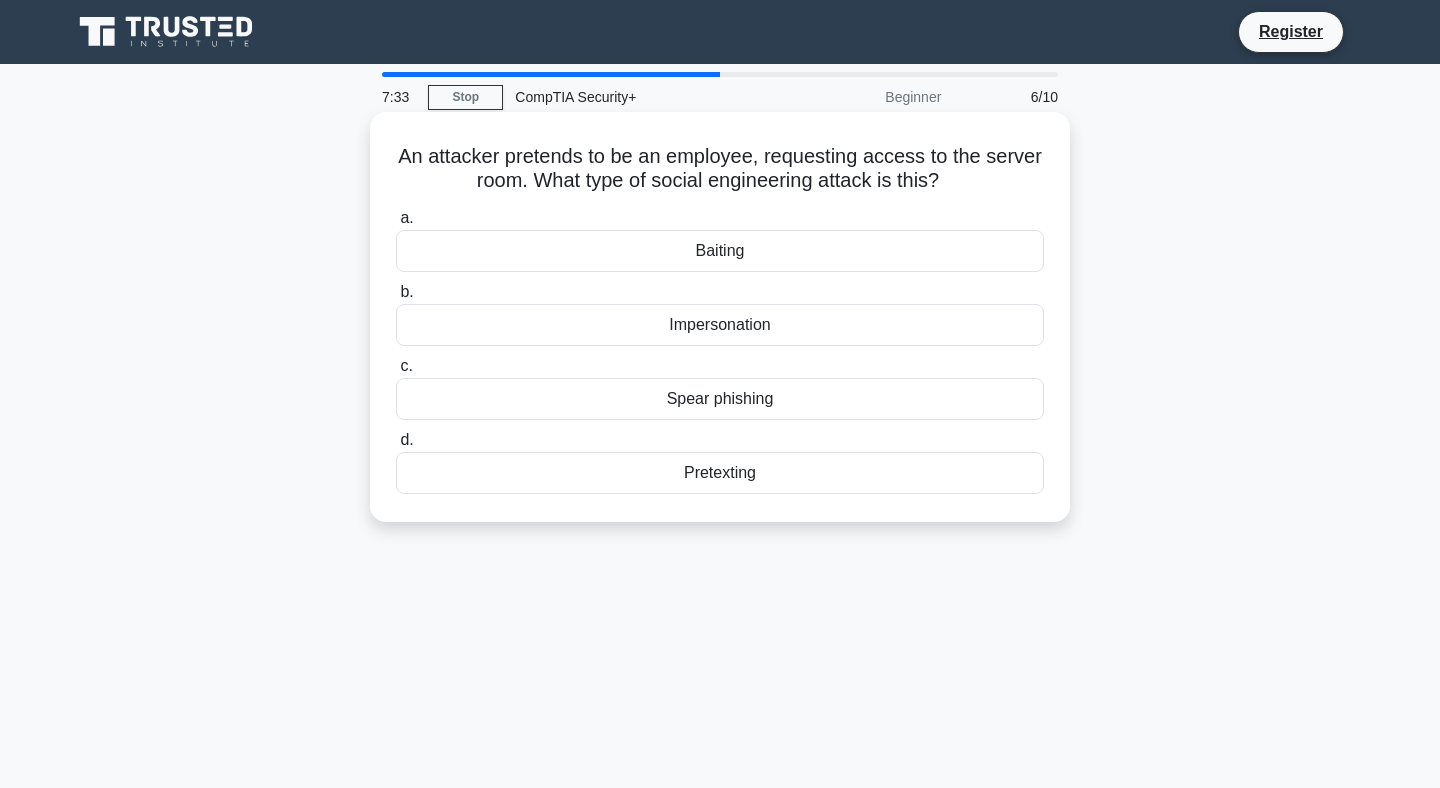 click on "Impersonation" at bounding box center [720, 325] 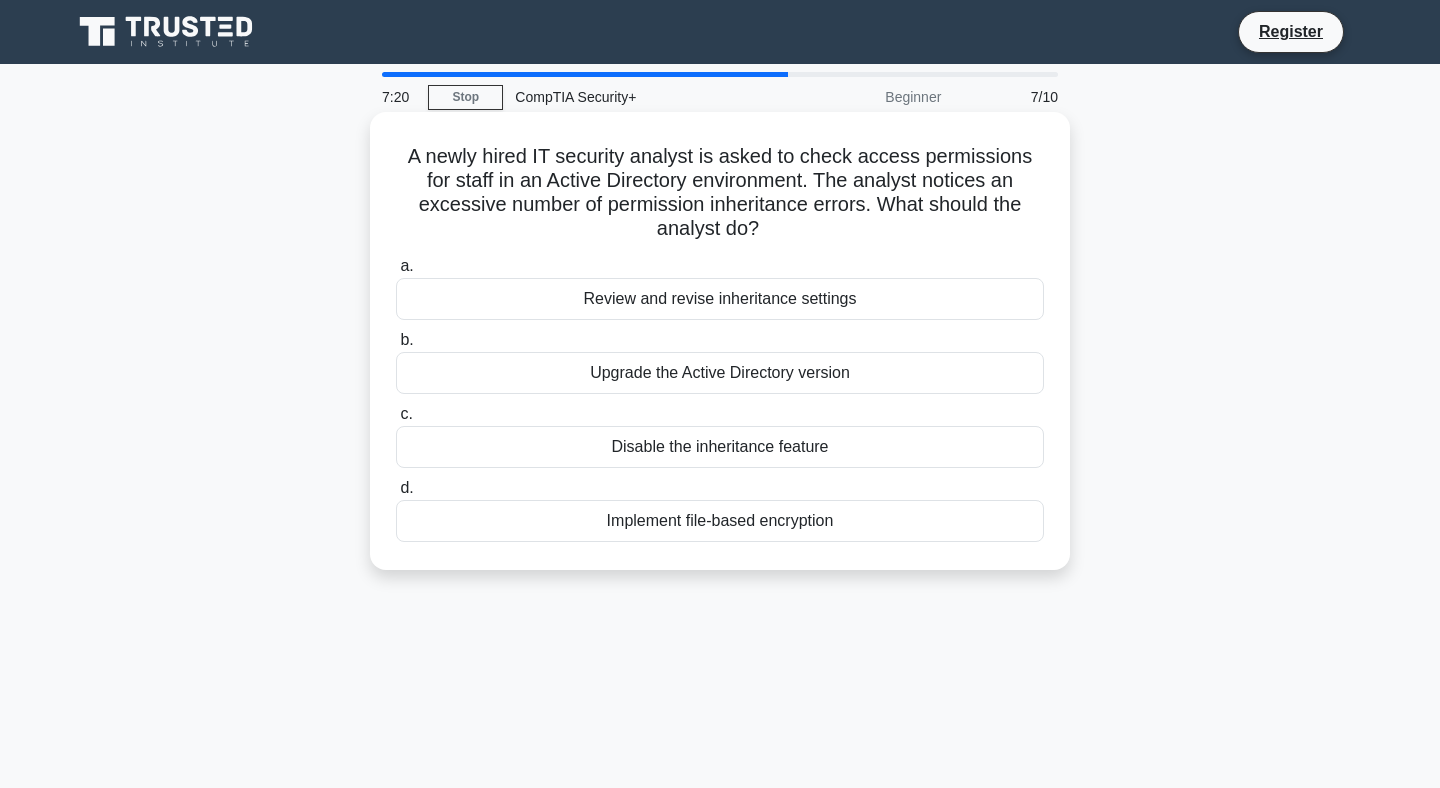 click on "Review and revise inheritance settings" at bounding box center (720, 299) 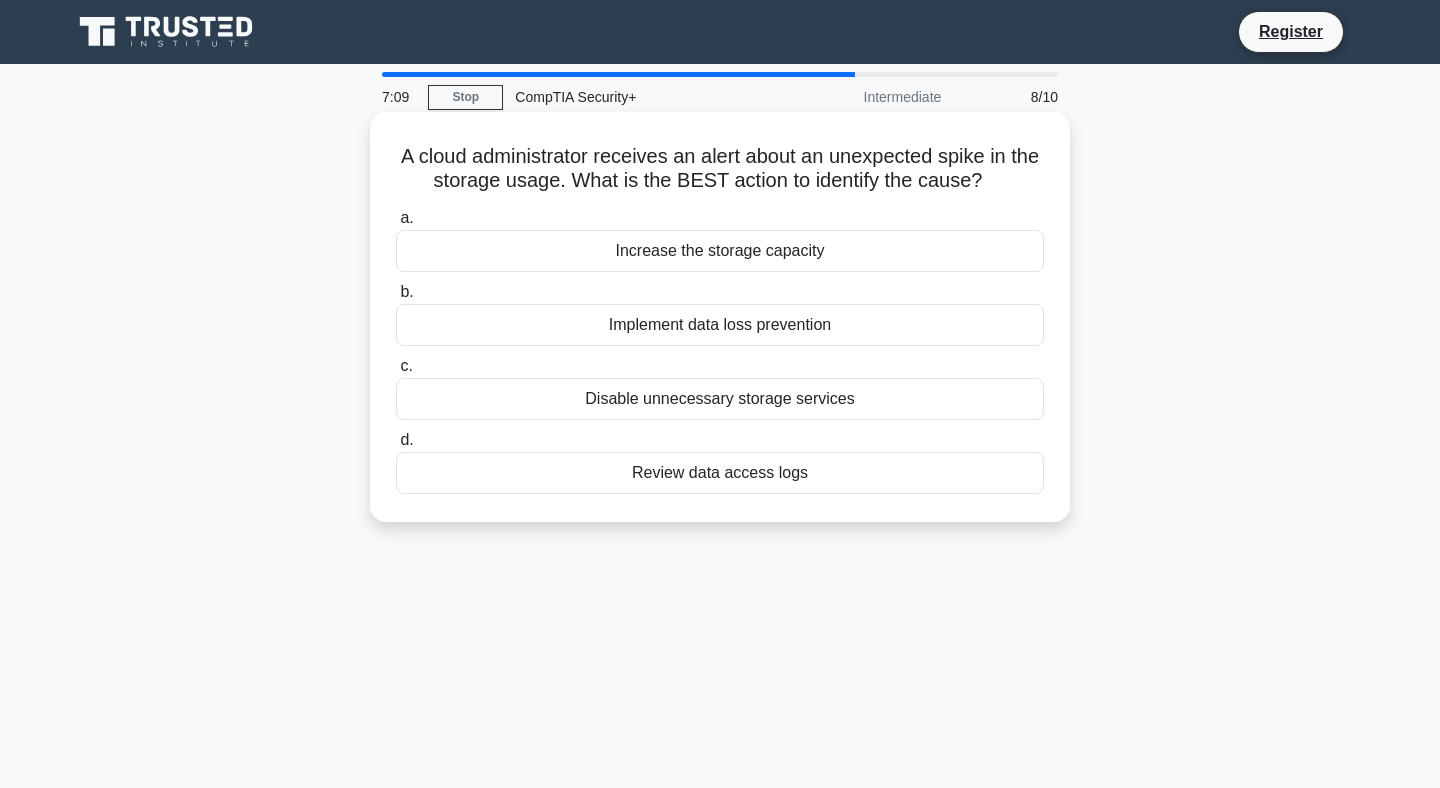 click on "Review data access logs" at bounding box center (720, 473) 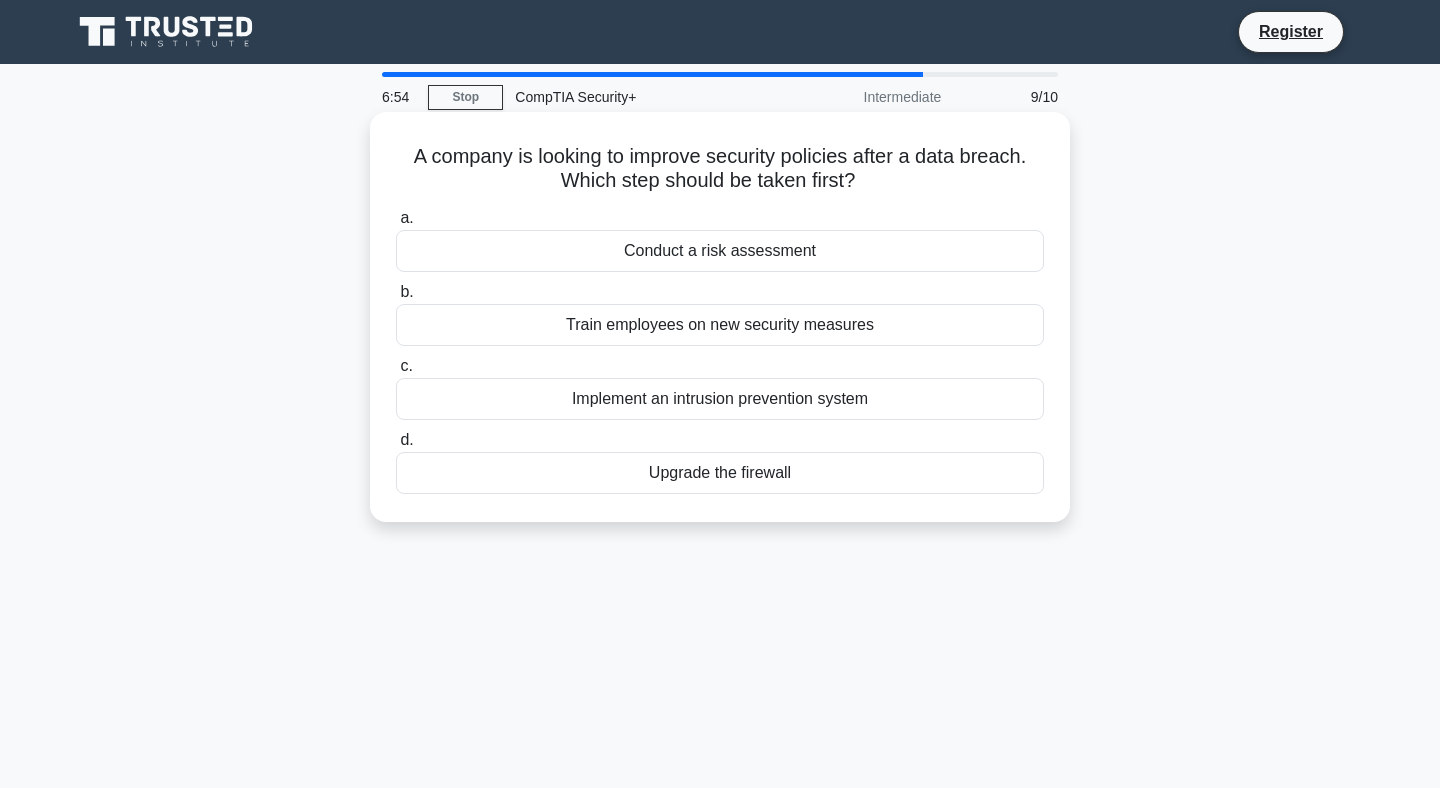 click on "Conduct a risk assessment" at bounding box center [720, 251] 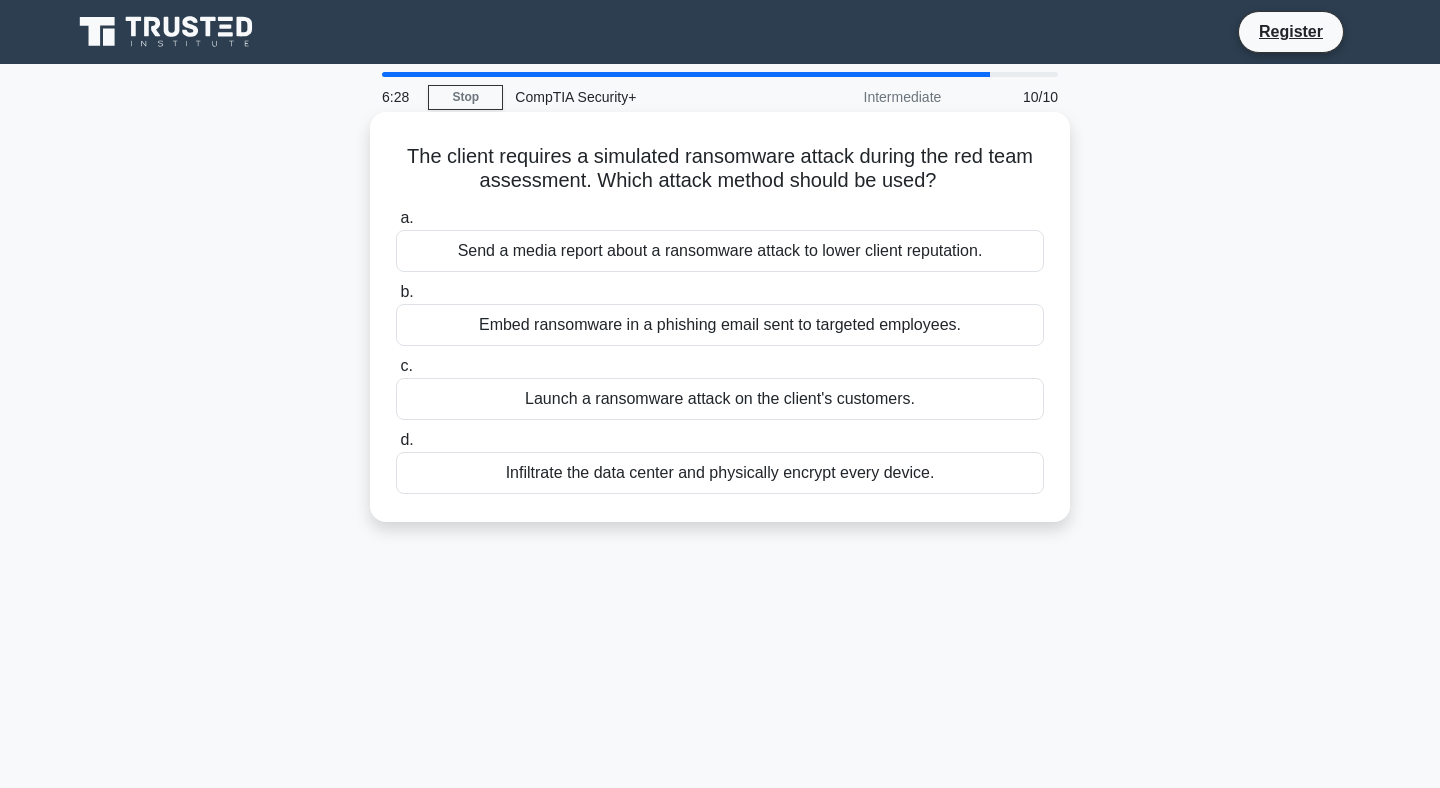 click on "Embed ransomware in a phishing email sent to targeted employees." at bounding box center [720, 325] 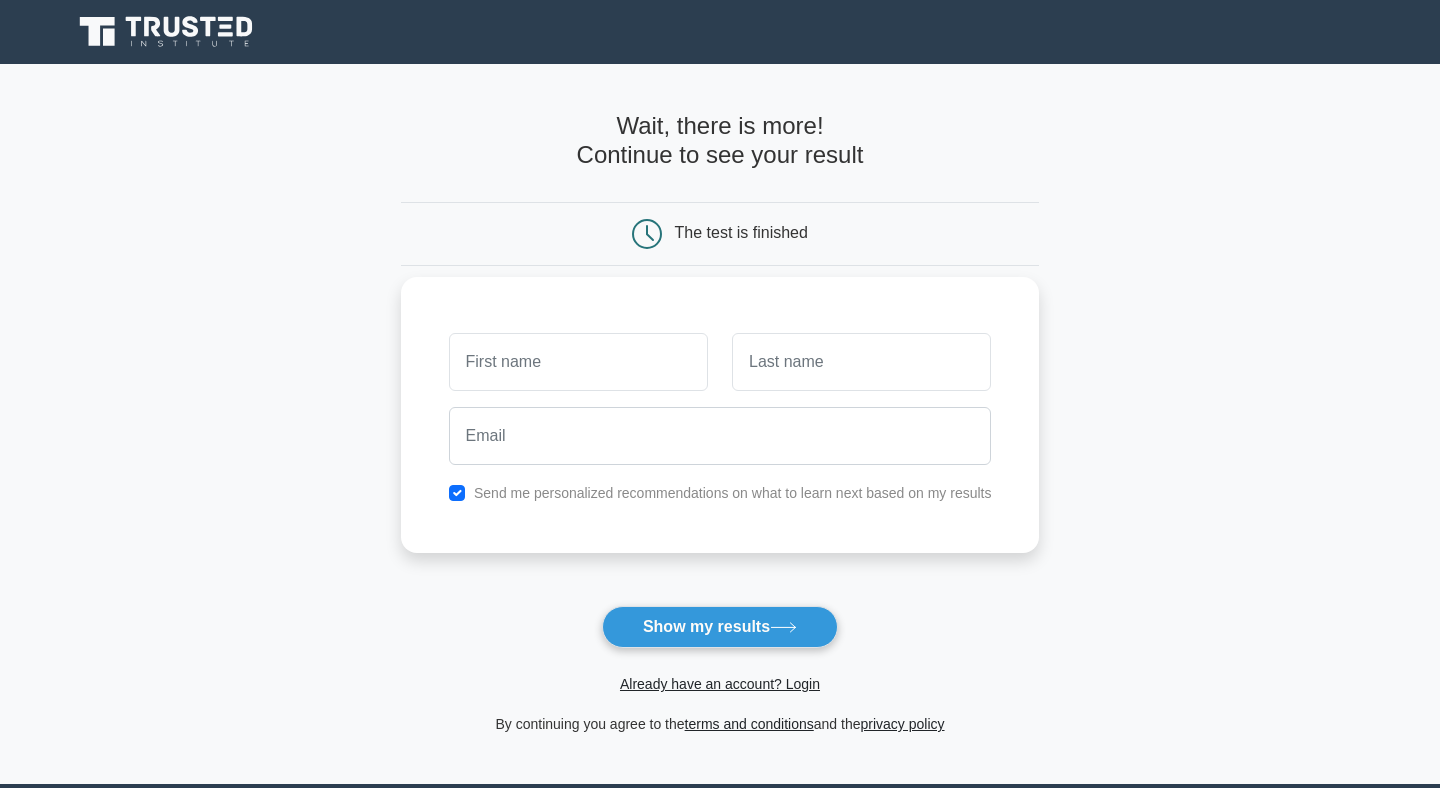 scroll, scrollTop: 0, scrollLeft: 0, axis: both 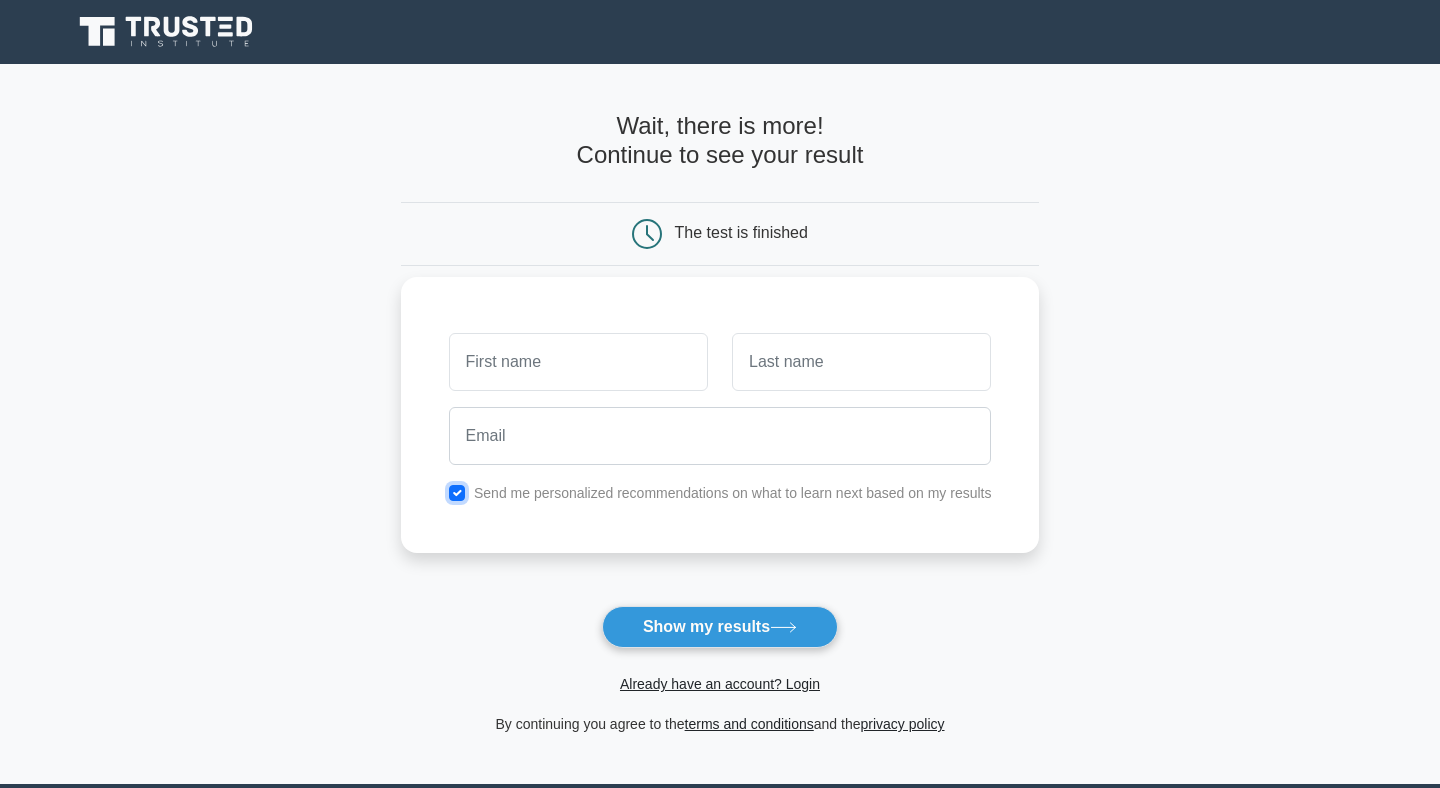 click at bounding box center (457, 493) 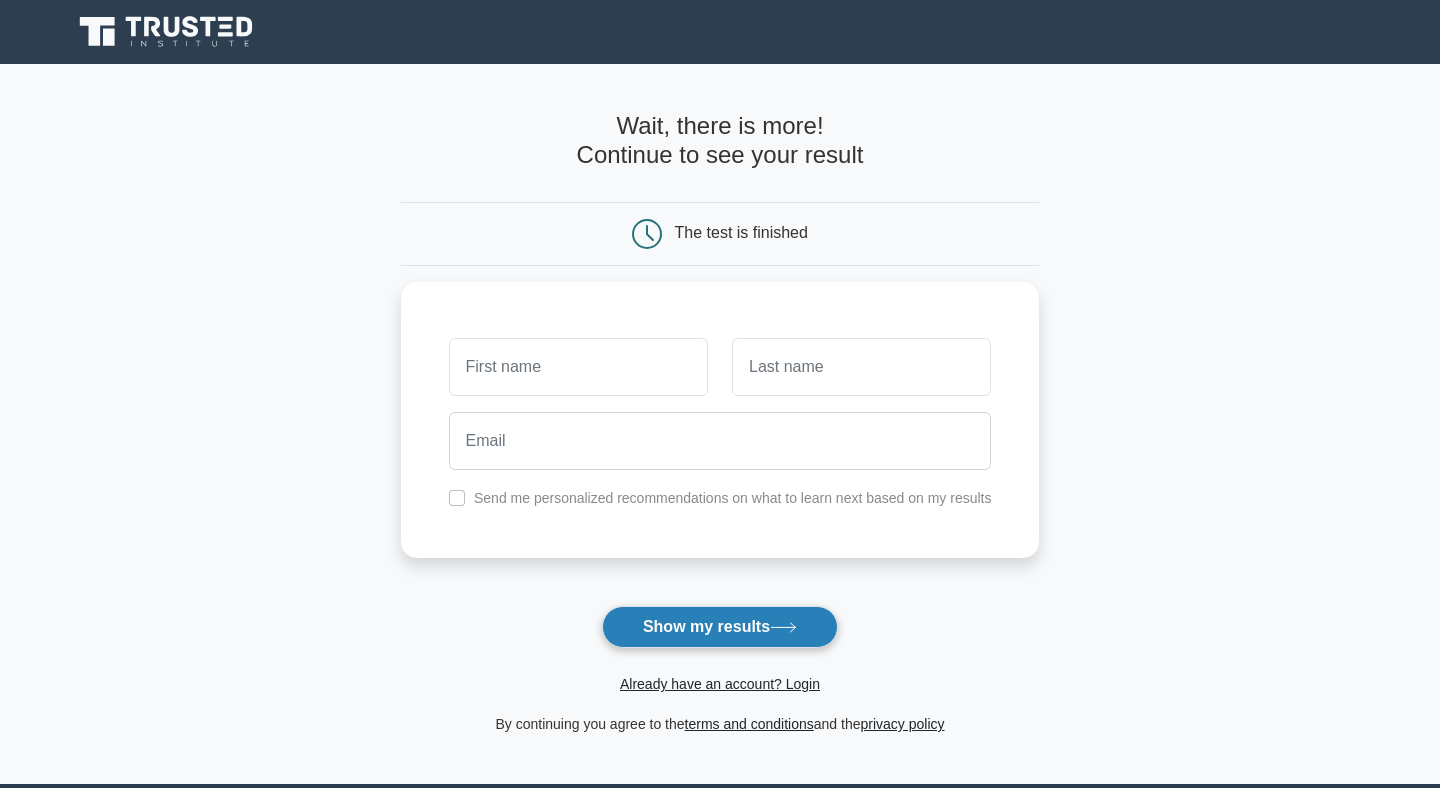 click on "Show my results" at bounding box center [720, 627] 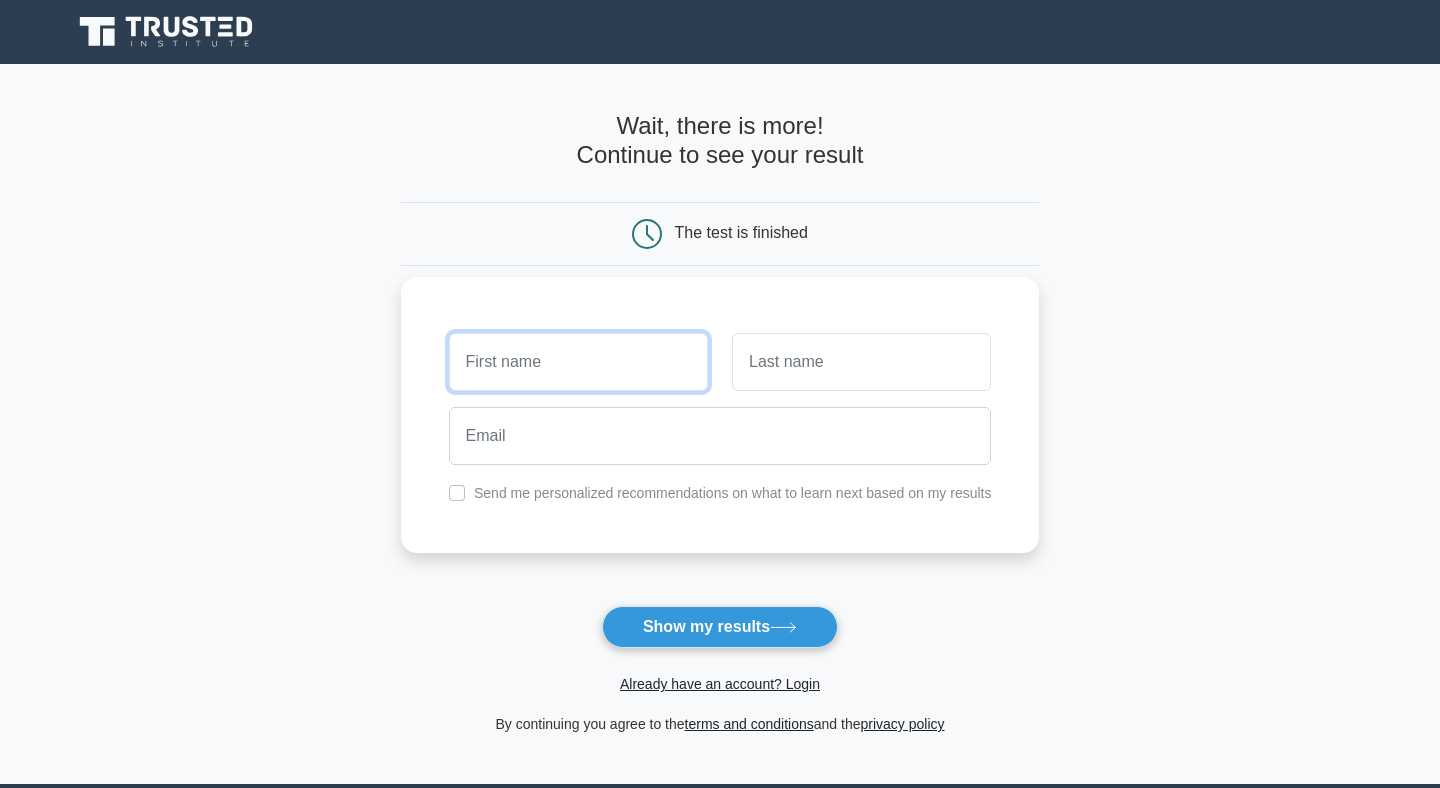 click at bounding box center [578, 362] 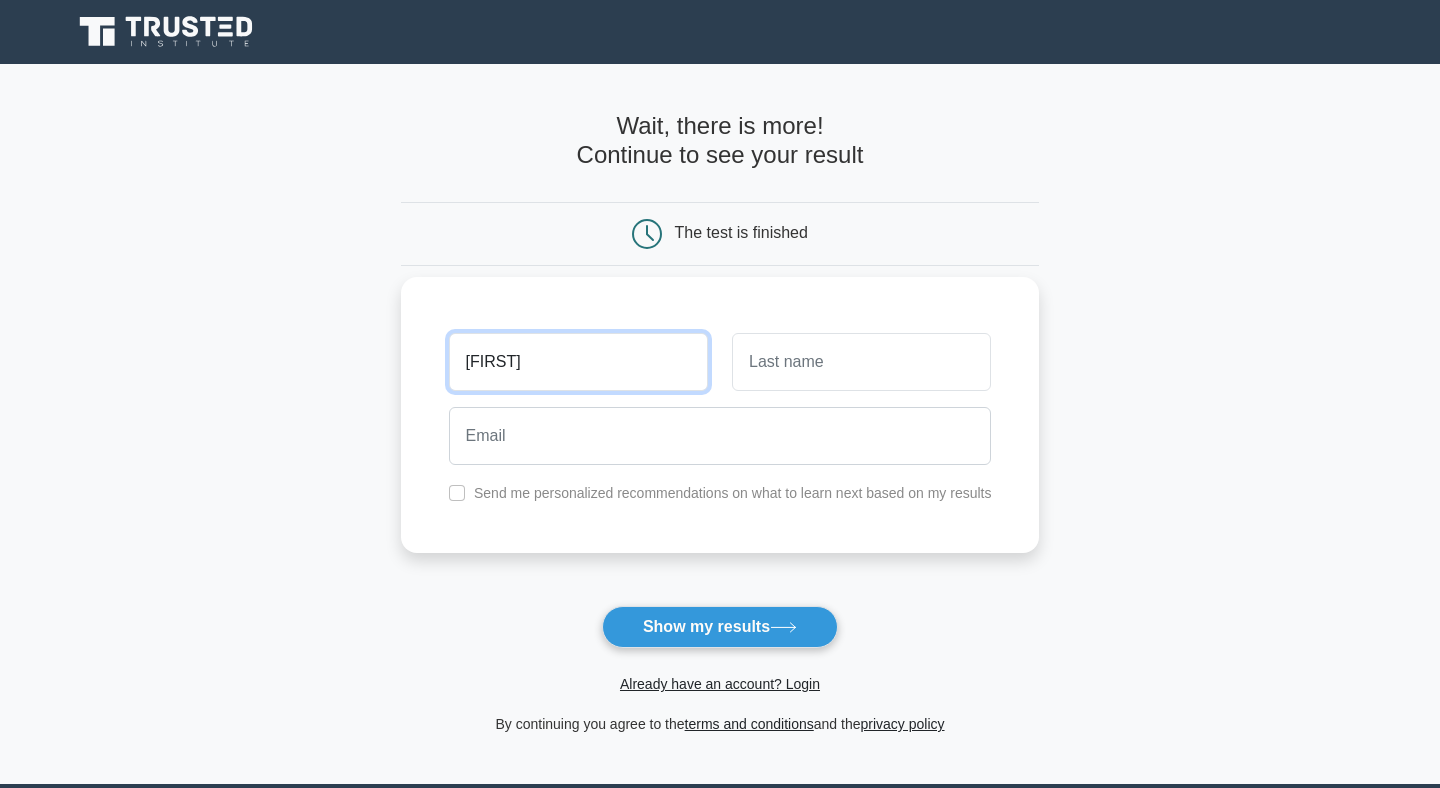 type on "[FIRST]" 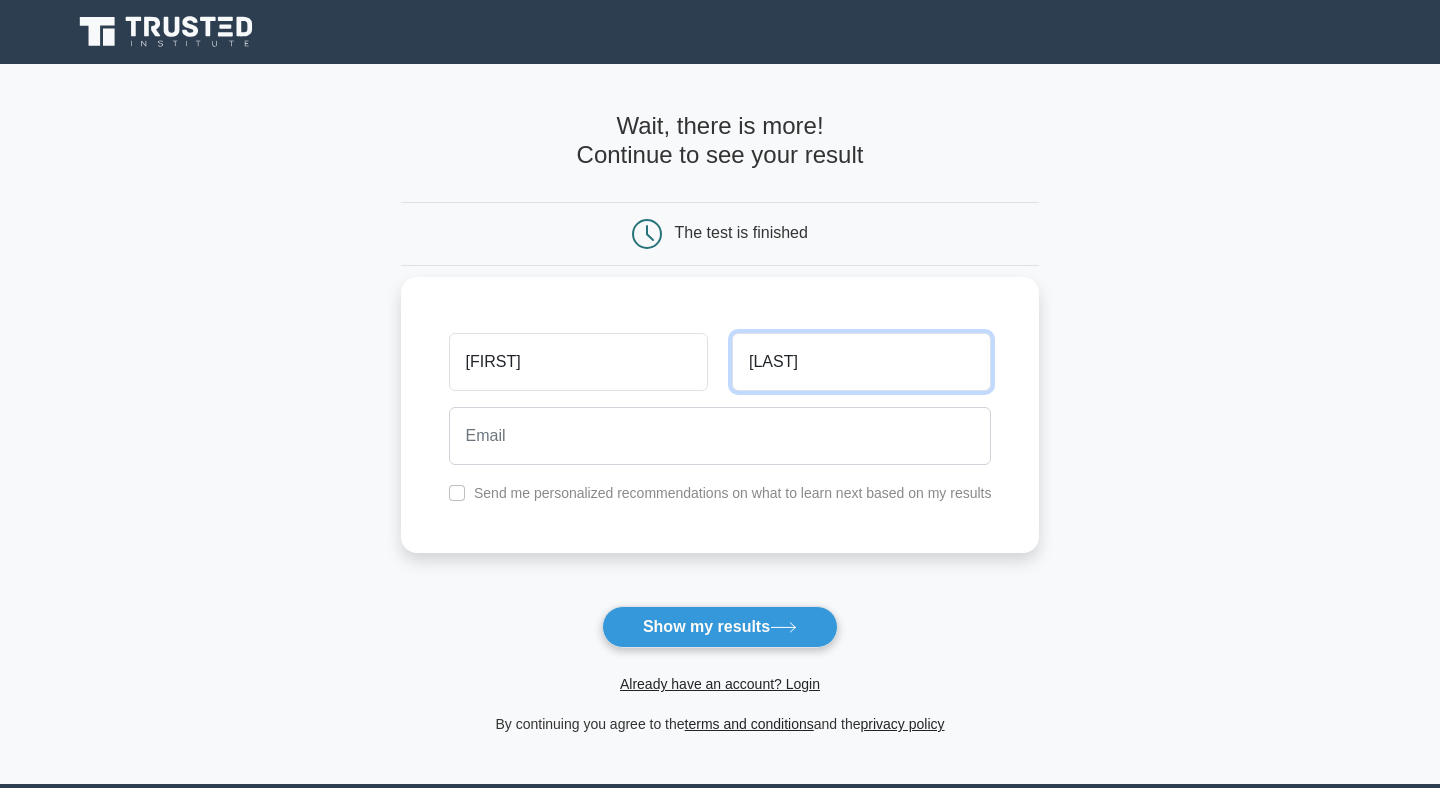 type on "Winn" 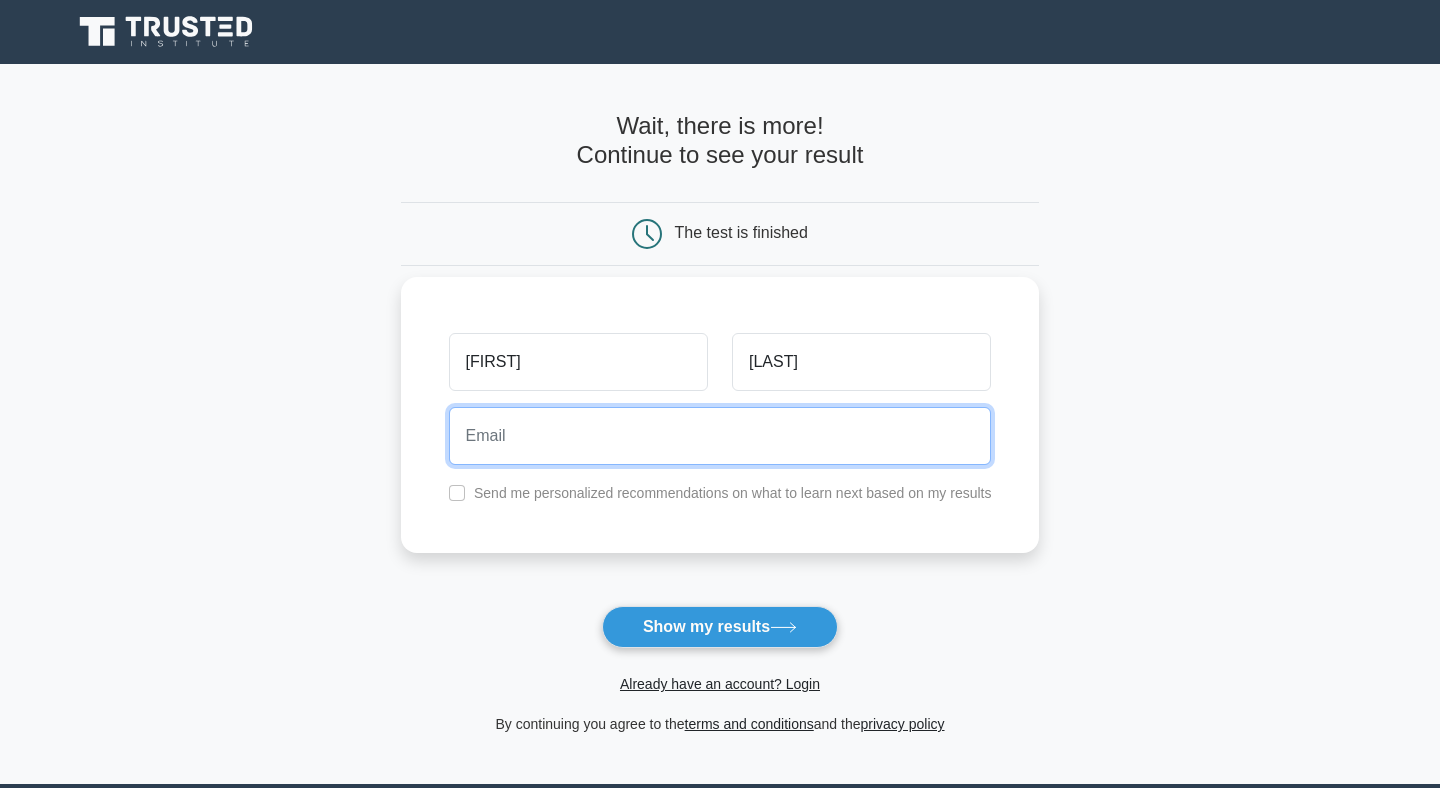 click at bounding box center (720, 436) 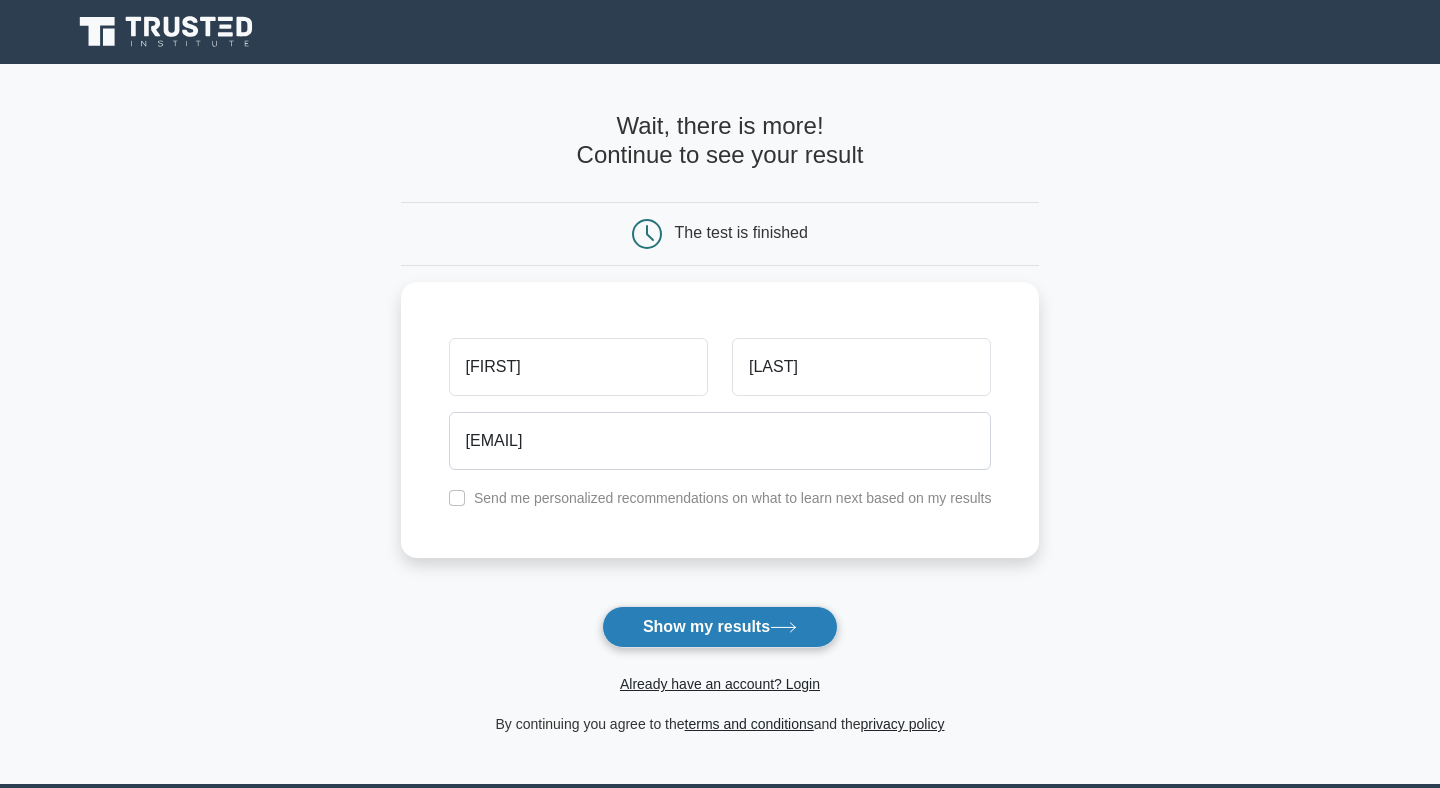 click on "Show my results" at bounding box center [720, 627] 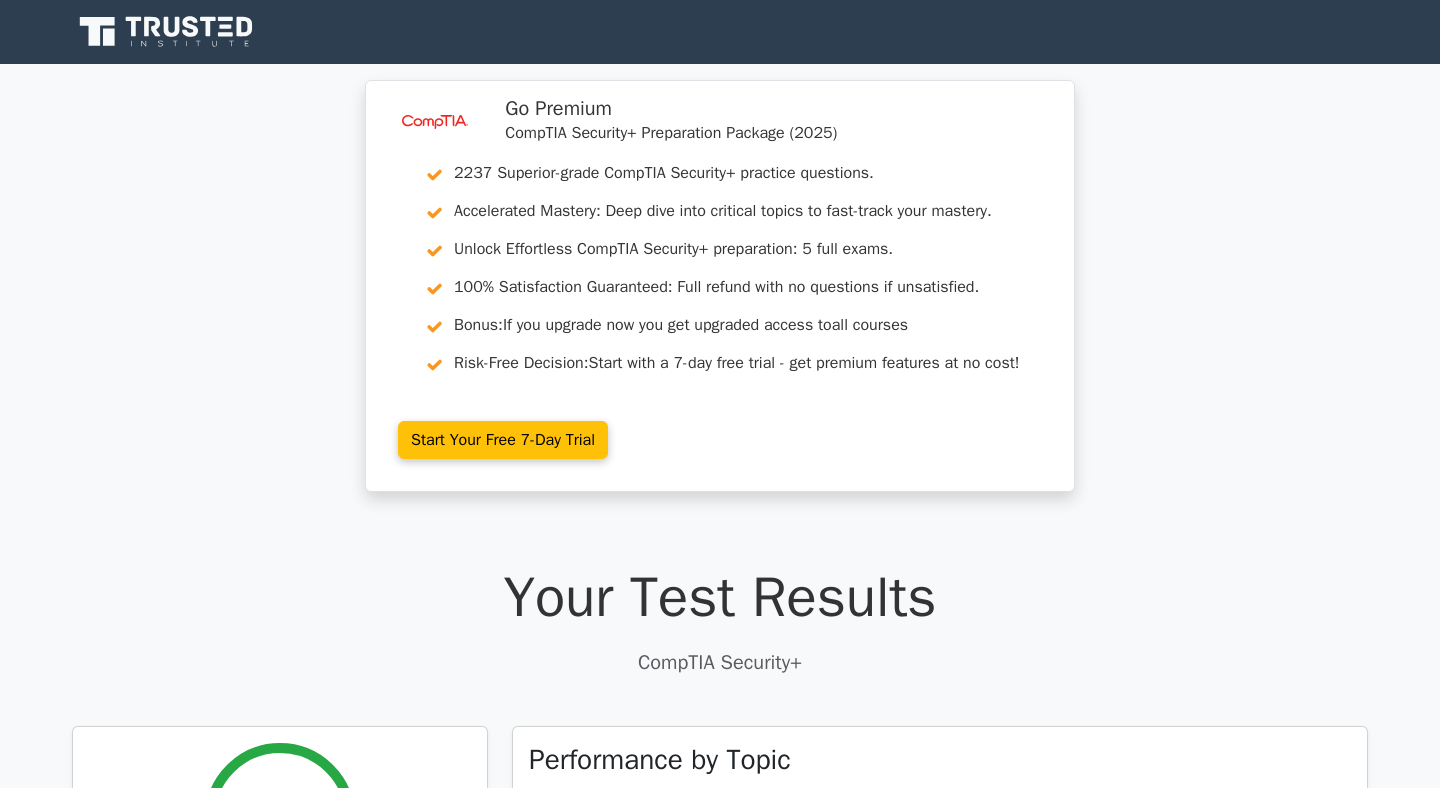 scroll, scrollTop: 0, scrollLeft: 0, axis: both 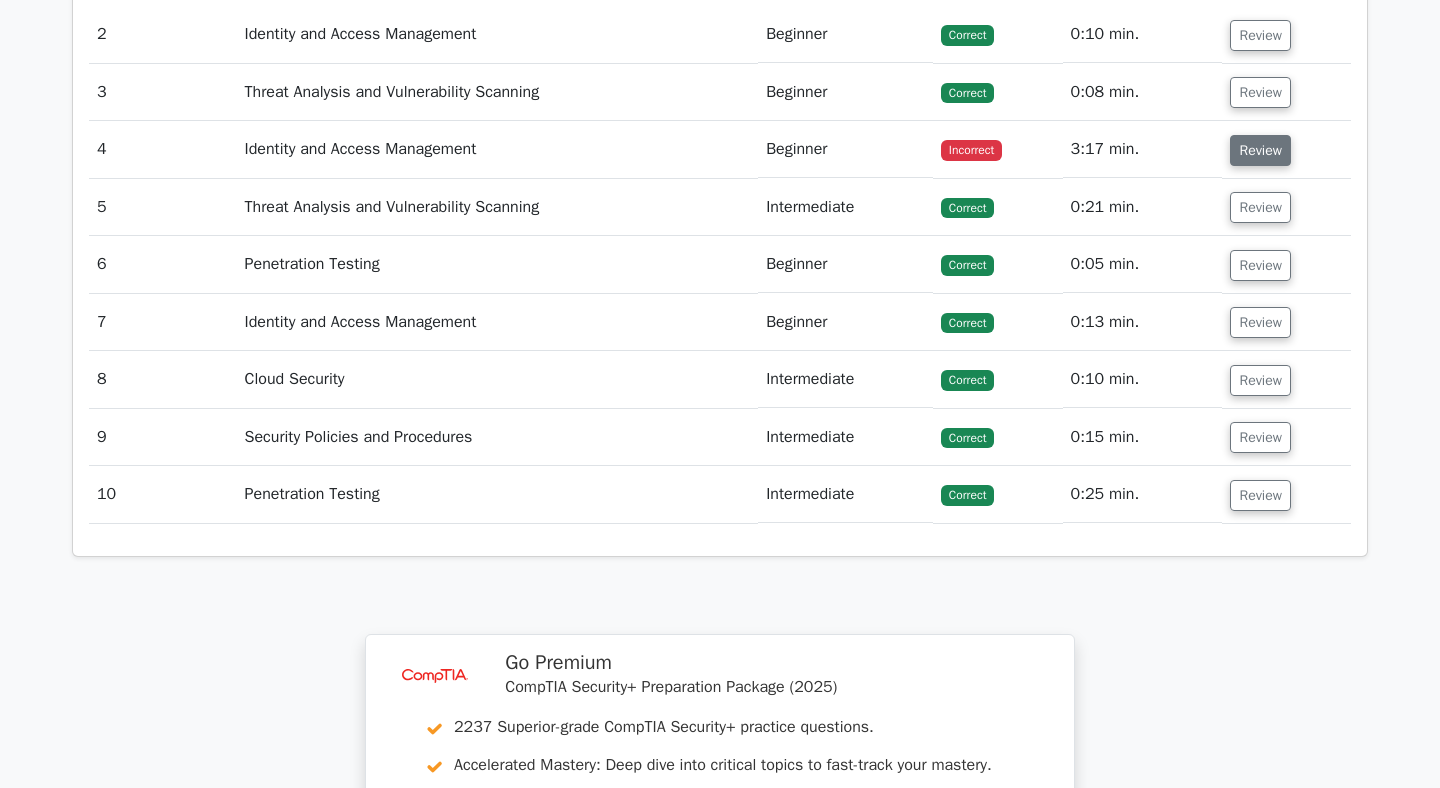 click on "Review" at bounding box center [1260, 150] 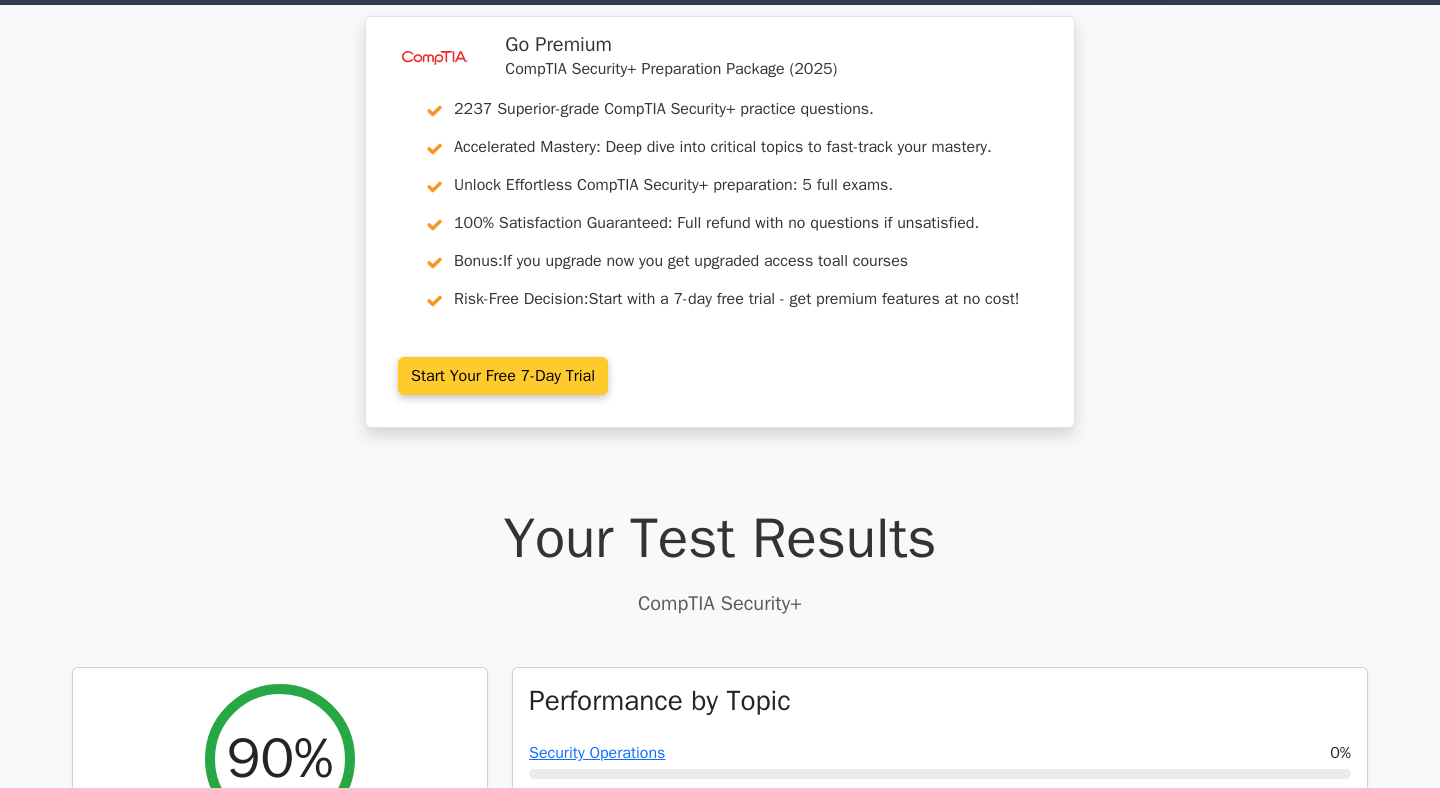 scroll, scrollTop: 0, scrollLeft: 0, axis: both 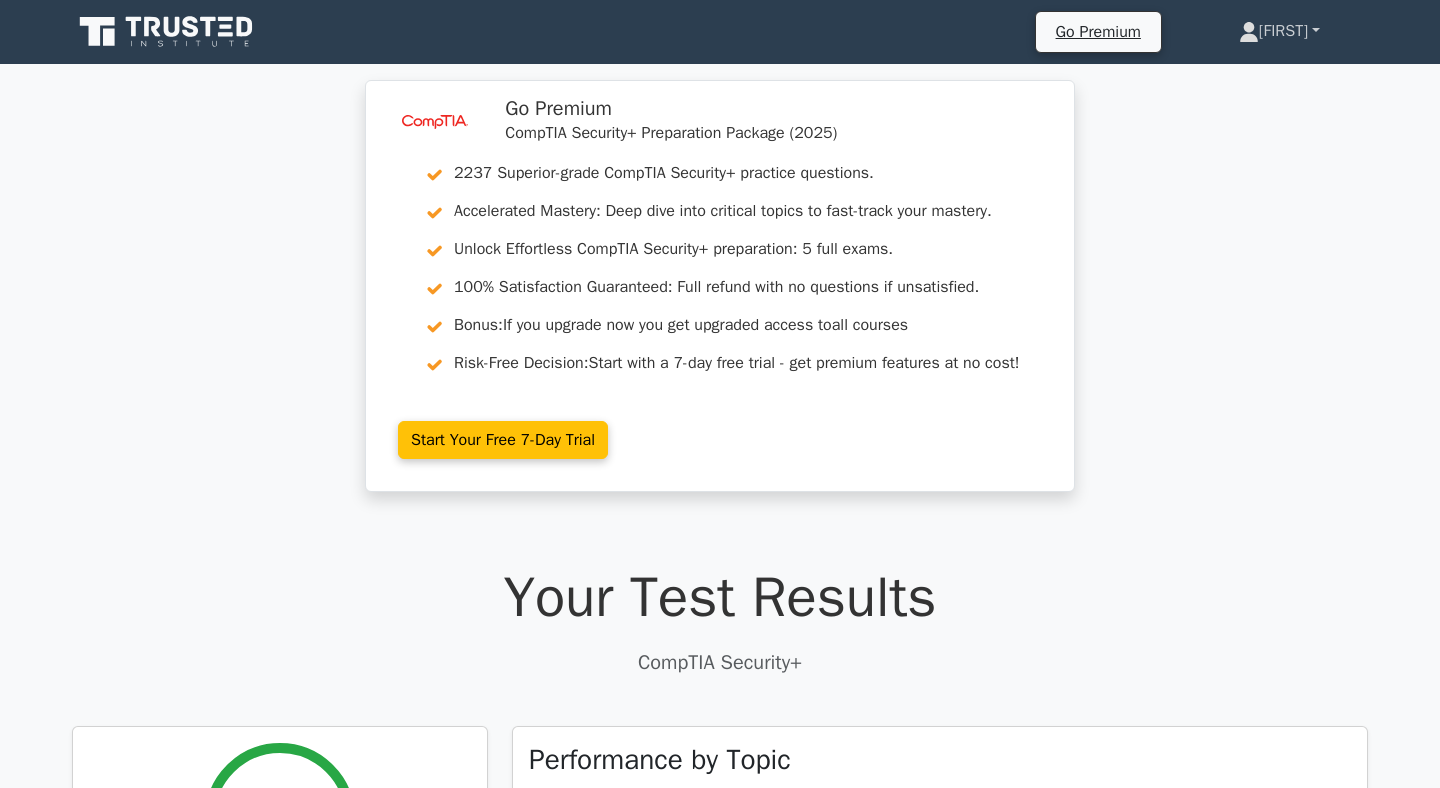 click on "[FIRST]" at bounding box center (1279, 31) 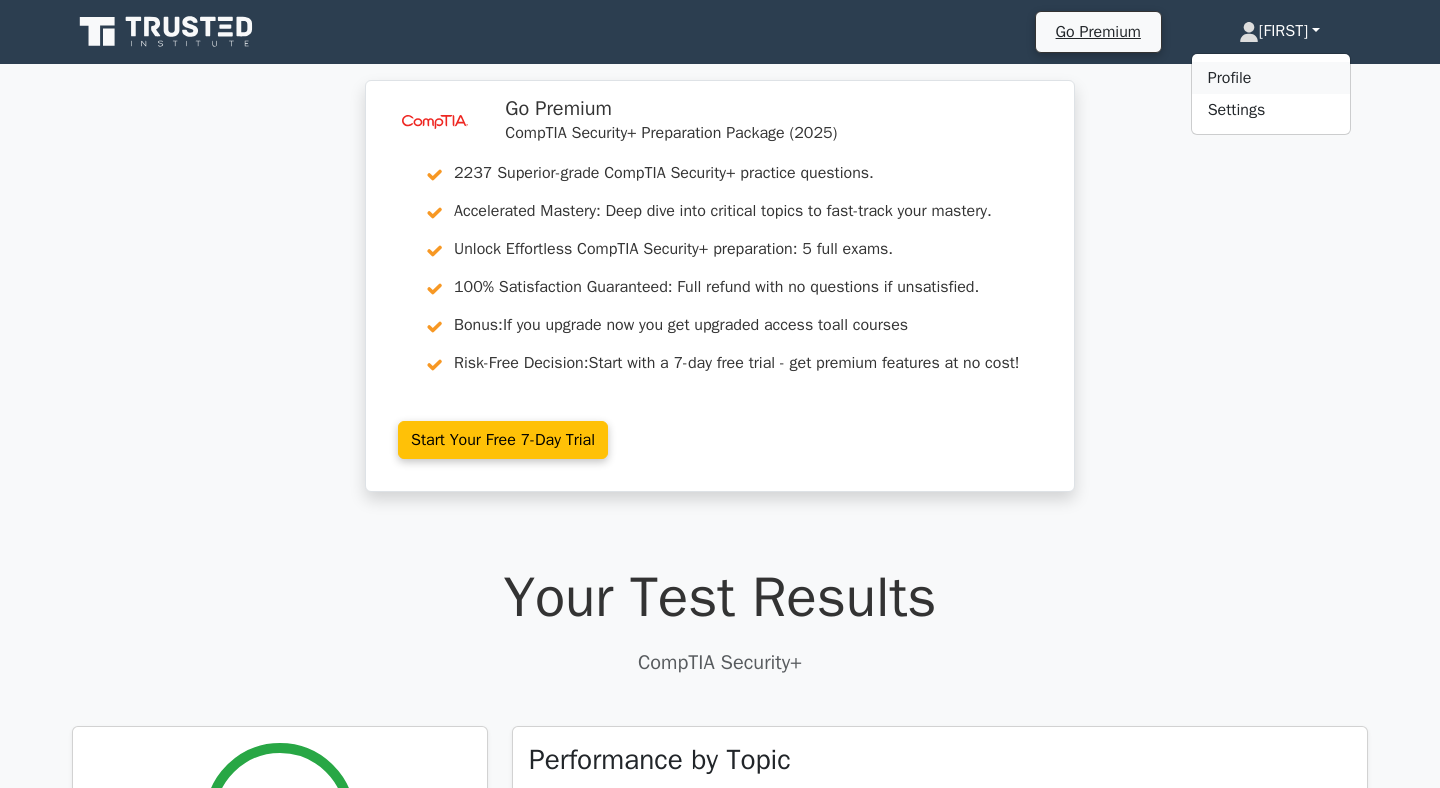 click on "Profile" at bounding box center (1271, 78) 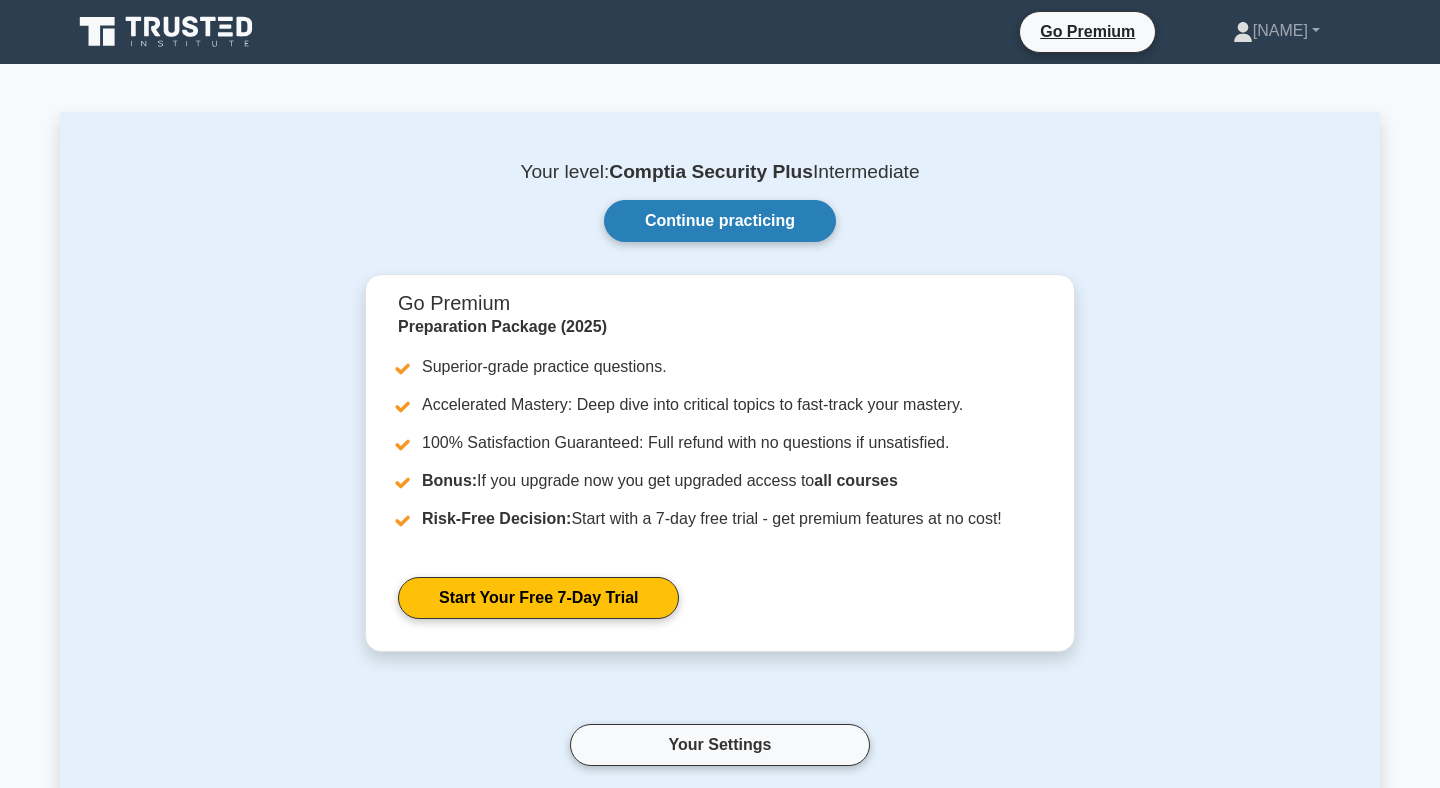 scroll, scrollTop: 0, scrollLeft: 0, axis: both 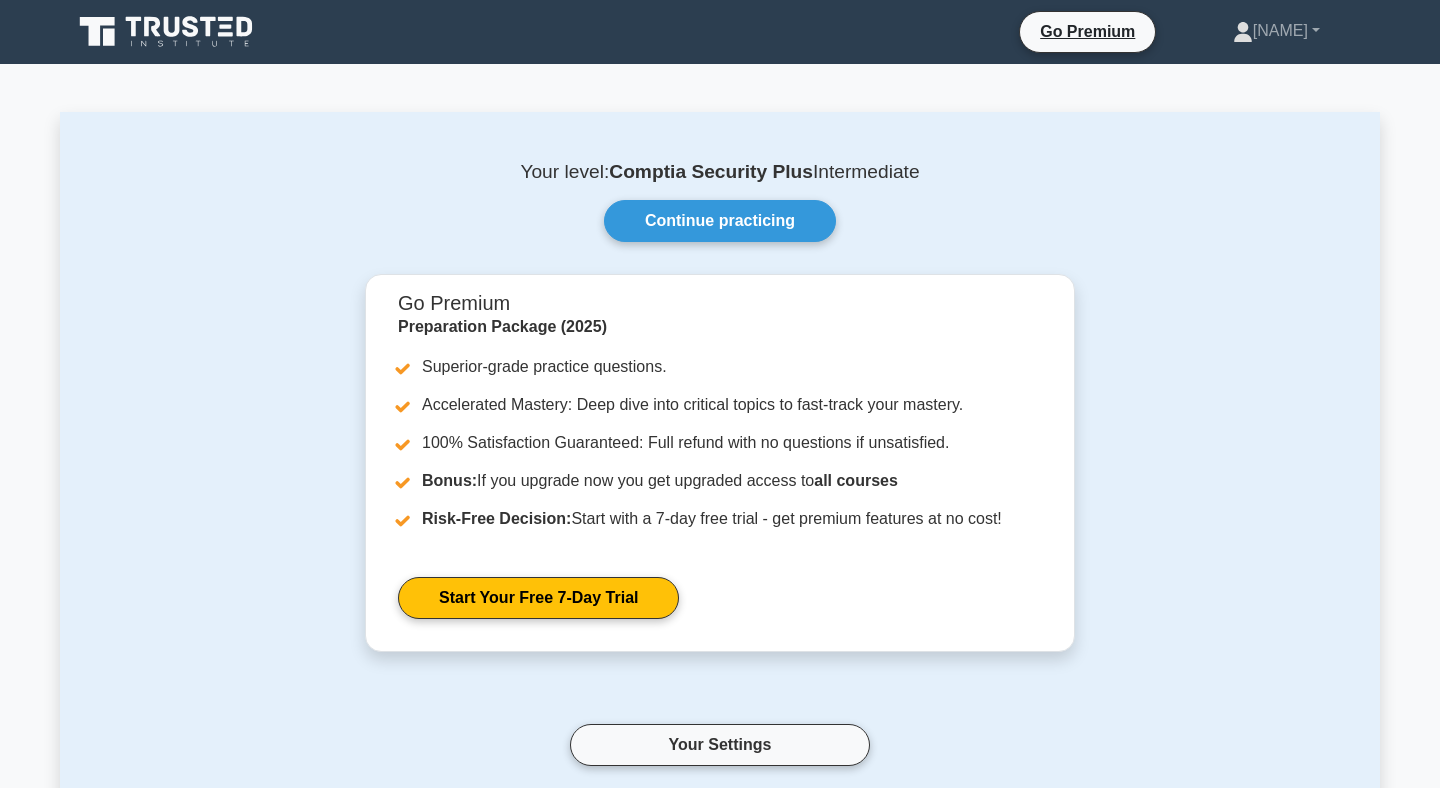 click on "Go Premium
Alexis
Profile
Settings" at bounding box center [1193, 32] 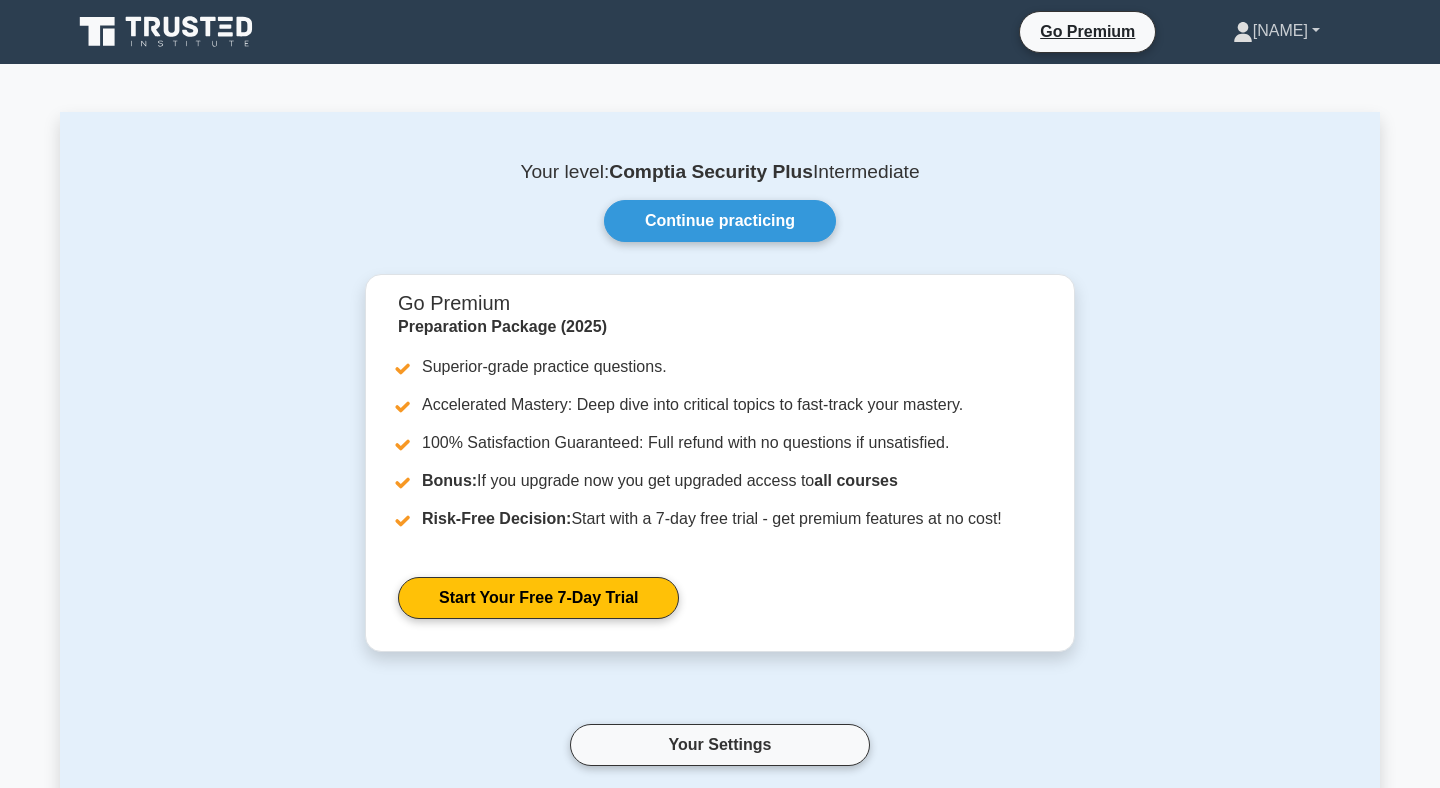 click on "[FIRST]" at bounding box center [1276, 31] 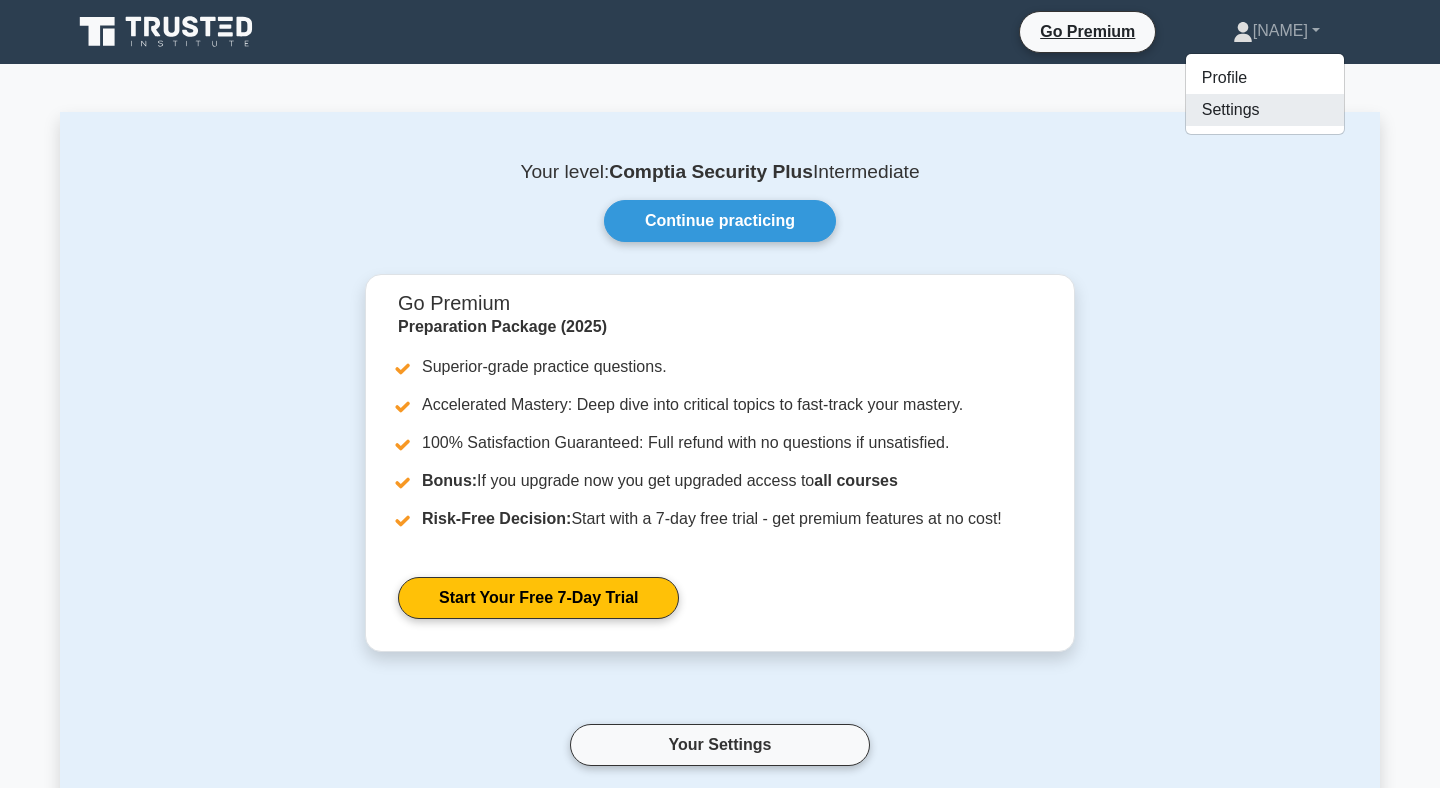 click on "Settings" at bounding box center [1265, 110] 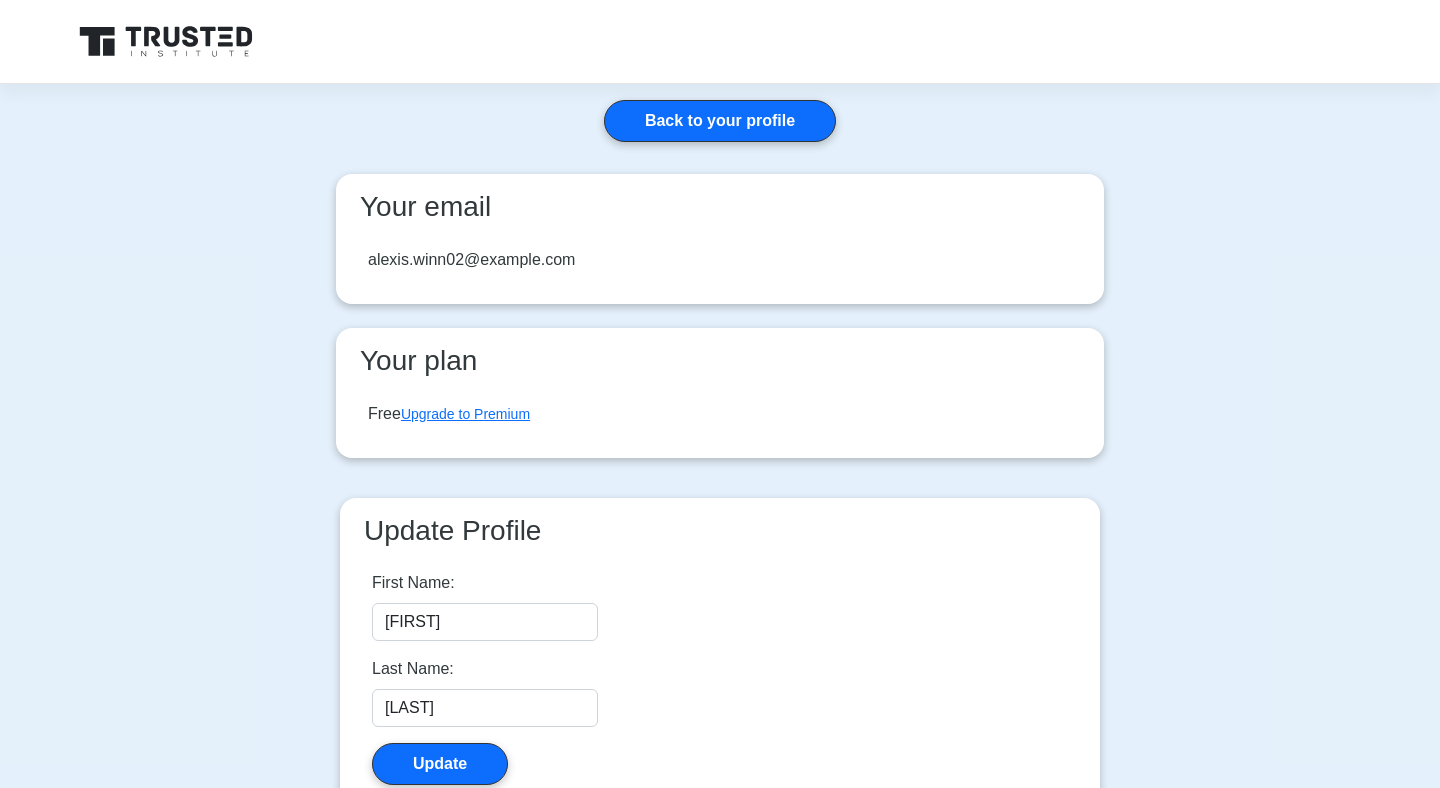 scroll, scrollTop: 0, scrollLeft: 0, axis: both 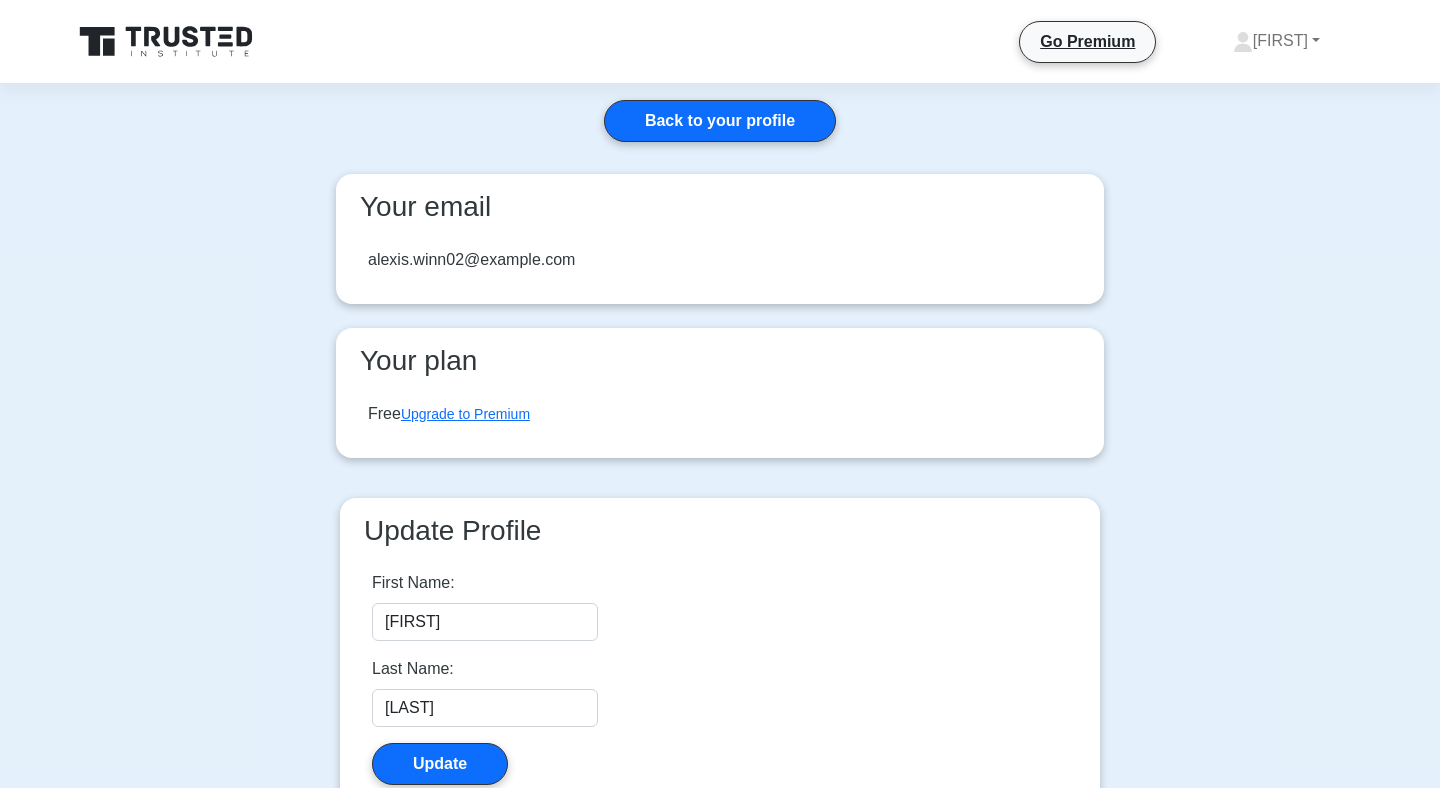 click on "alexis.winn02@gmail.com" at bounding box center (471, 260) 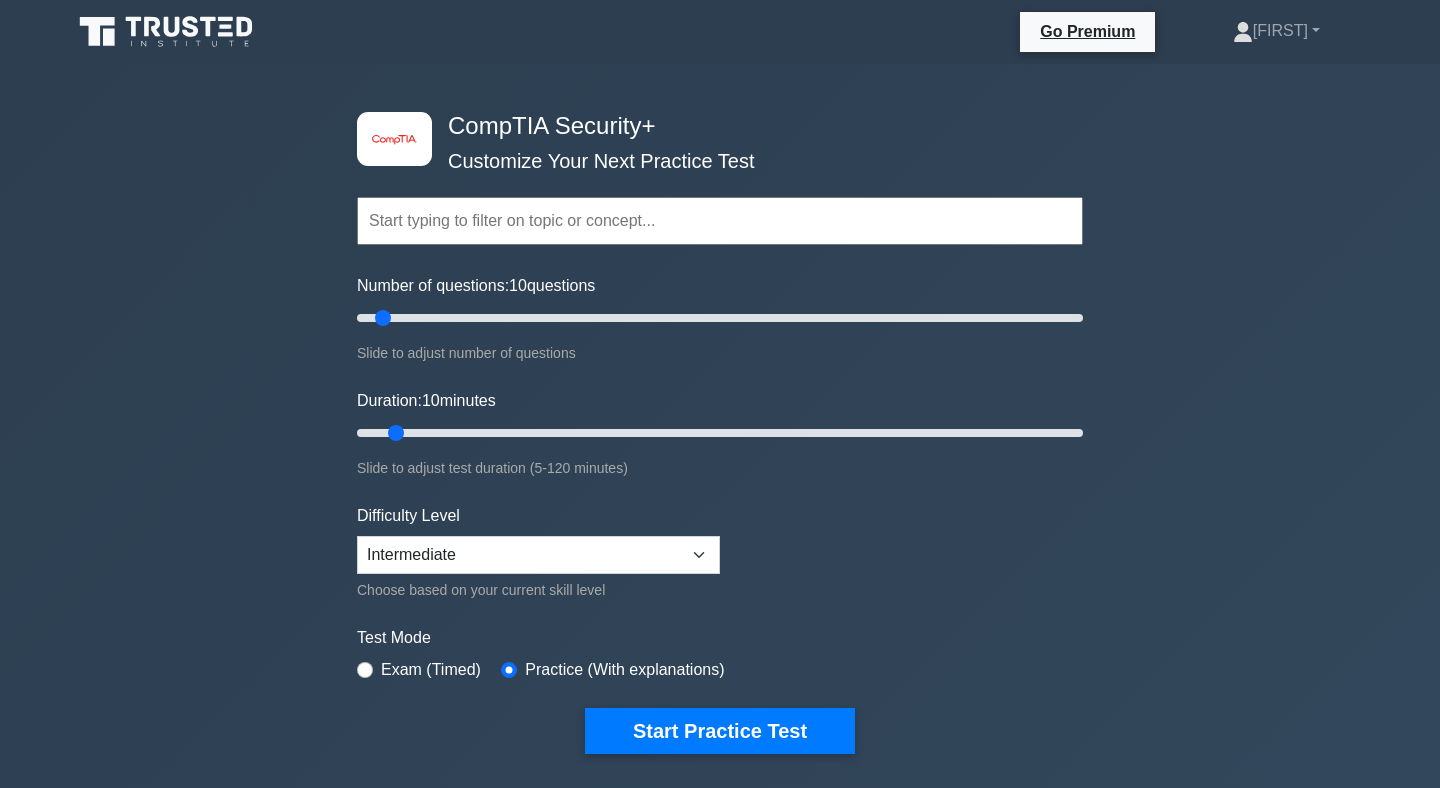scroll, scrollTop: 0, scrollLeft: 0, axis: both 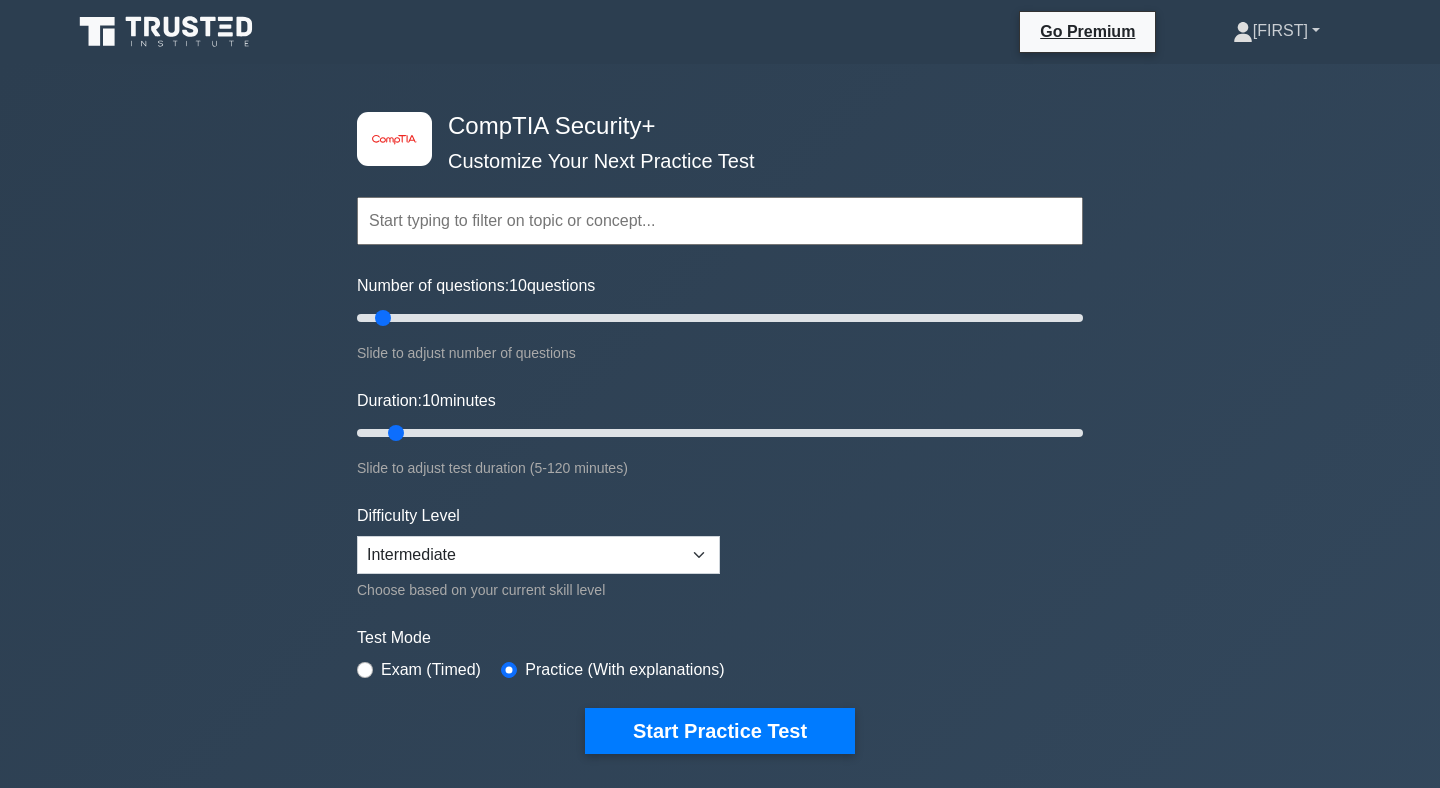 click on "[FIRST]" at bounding box center (1276, 31) 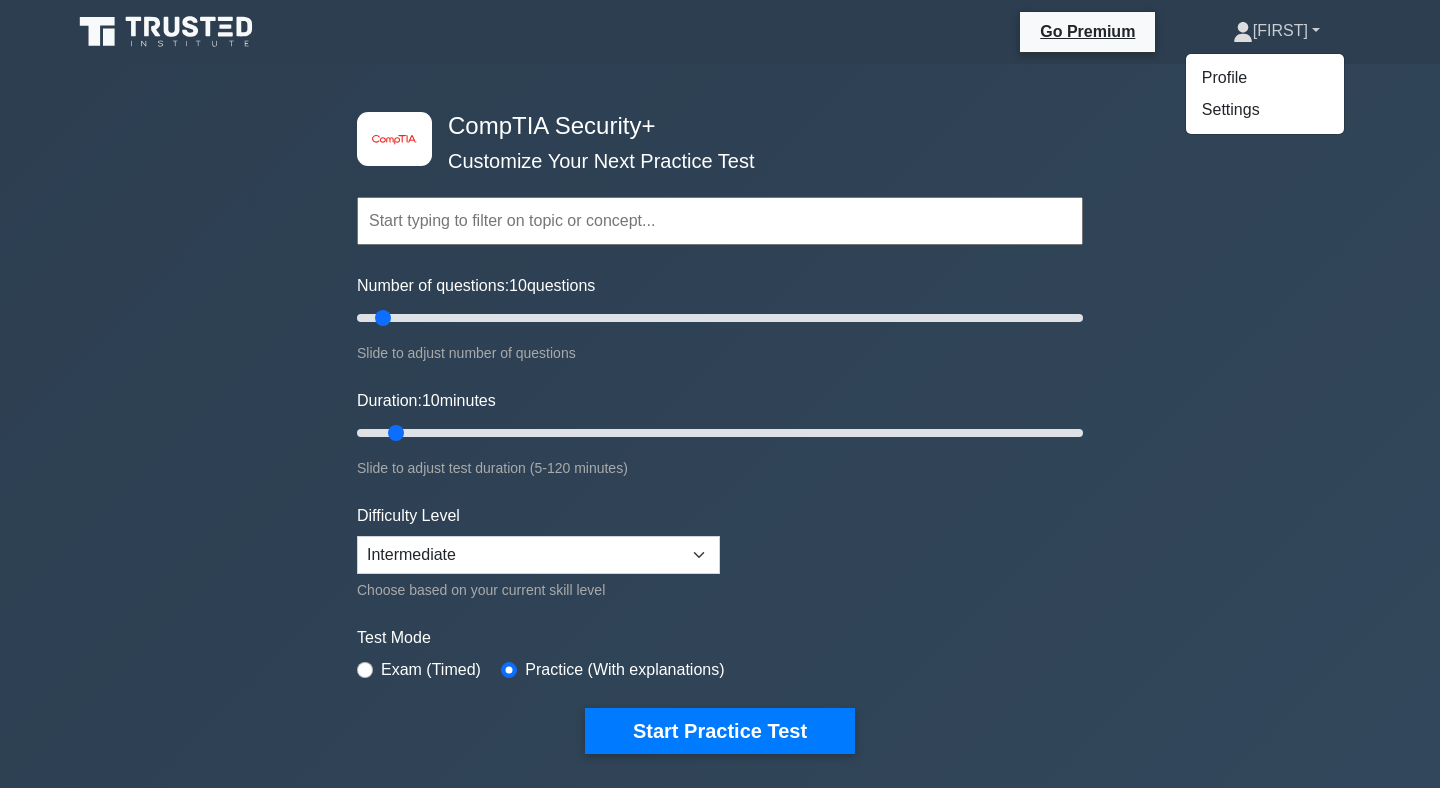 click on "[FIRST]" at bounding box center [1276, 31] 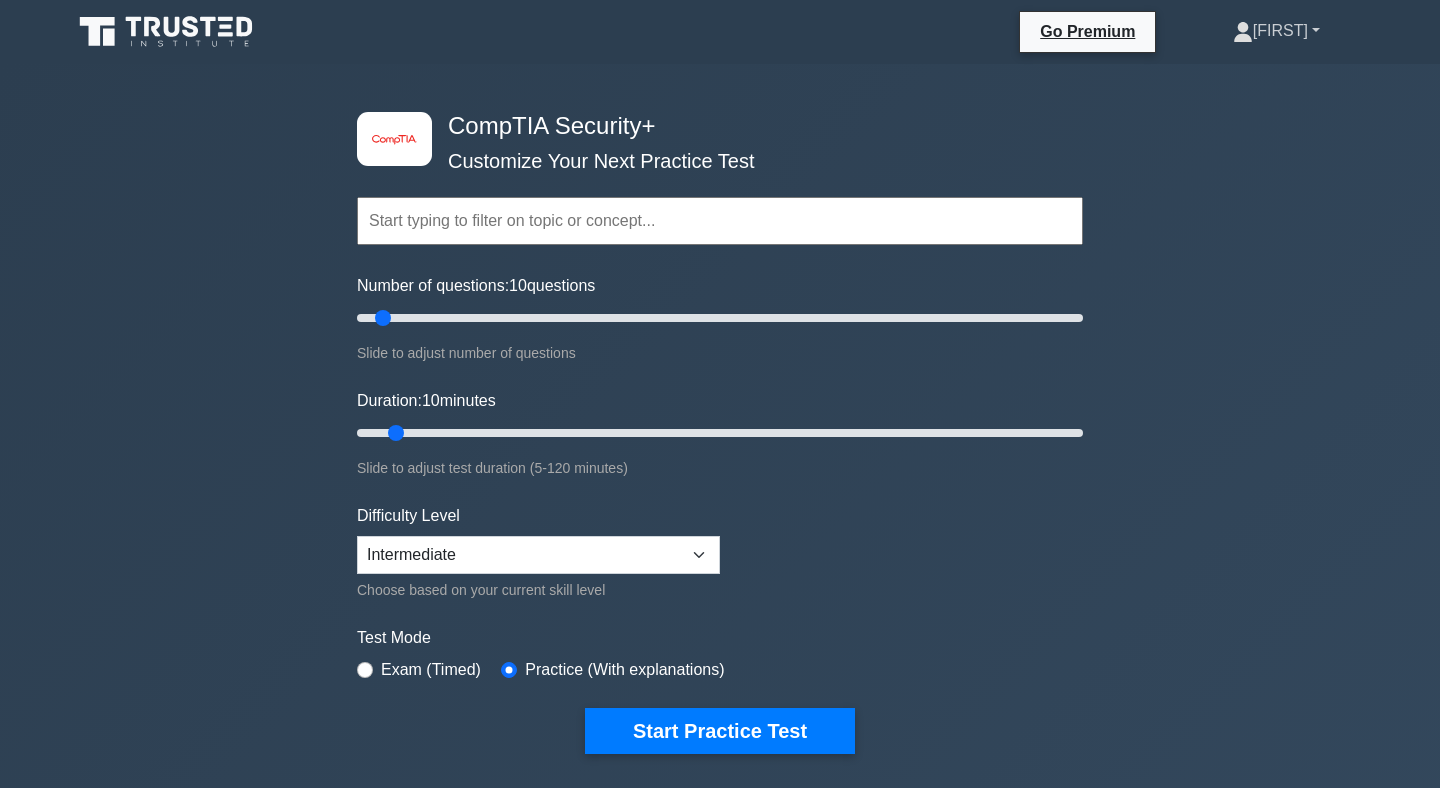 click on "[FIRST]" at bounding box center (1276, 31) 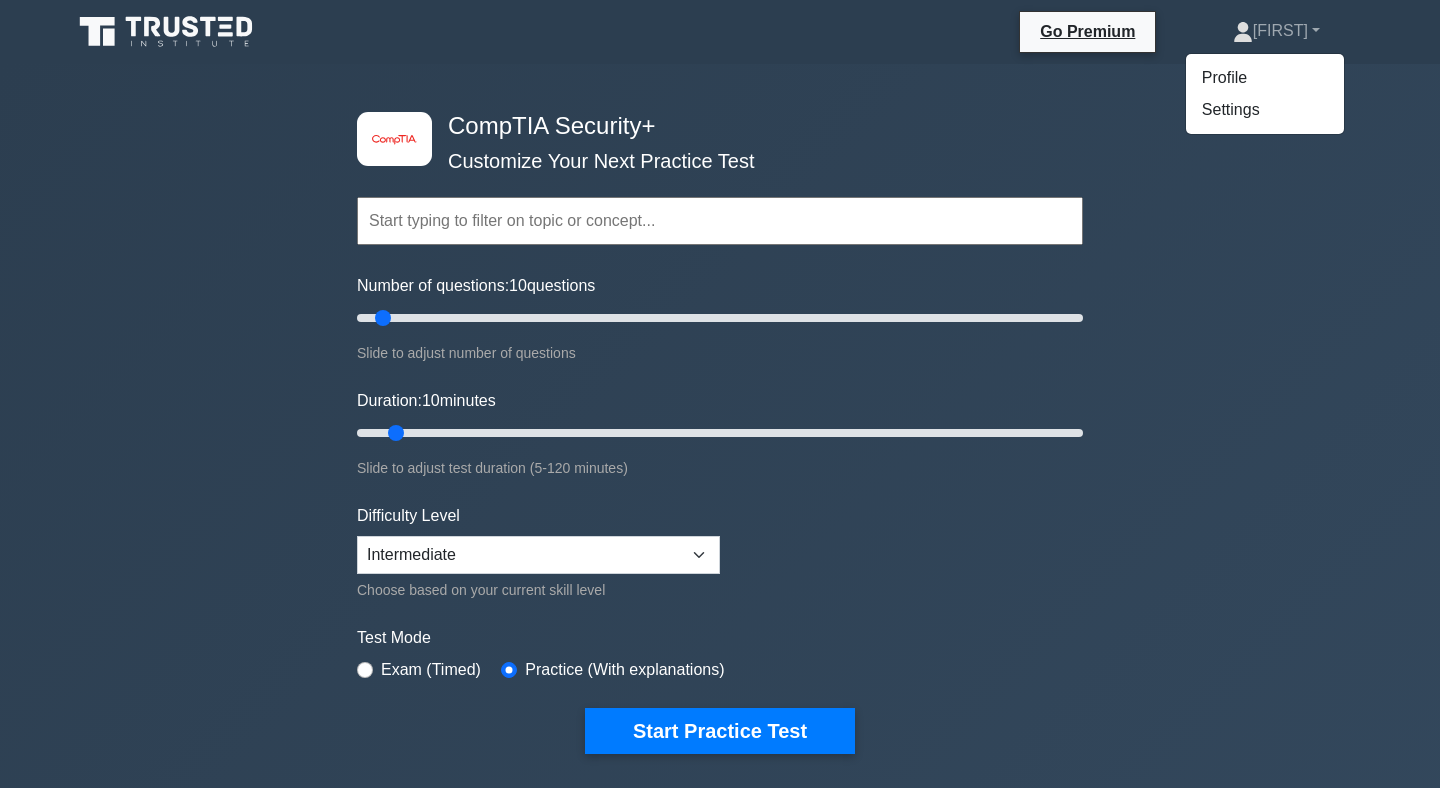 click 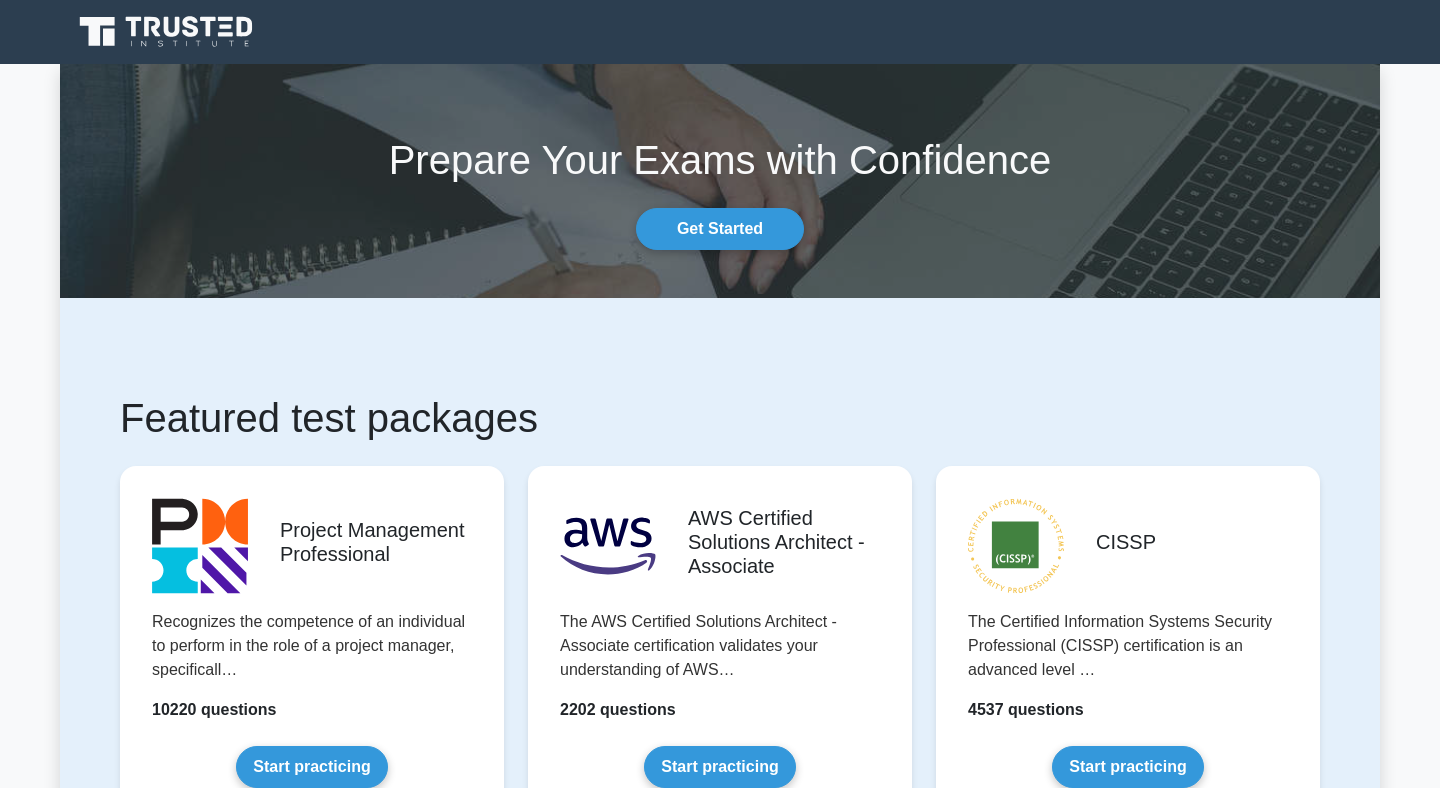 scroll, scrollTop: 0, scrollLeft: 0, axis: both 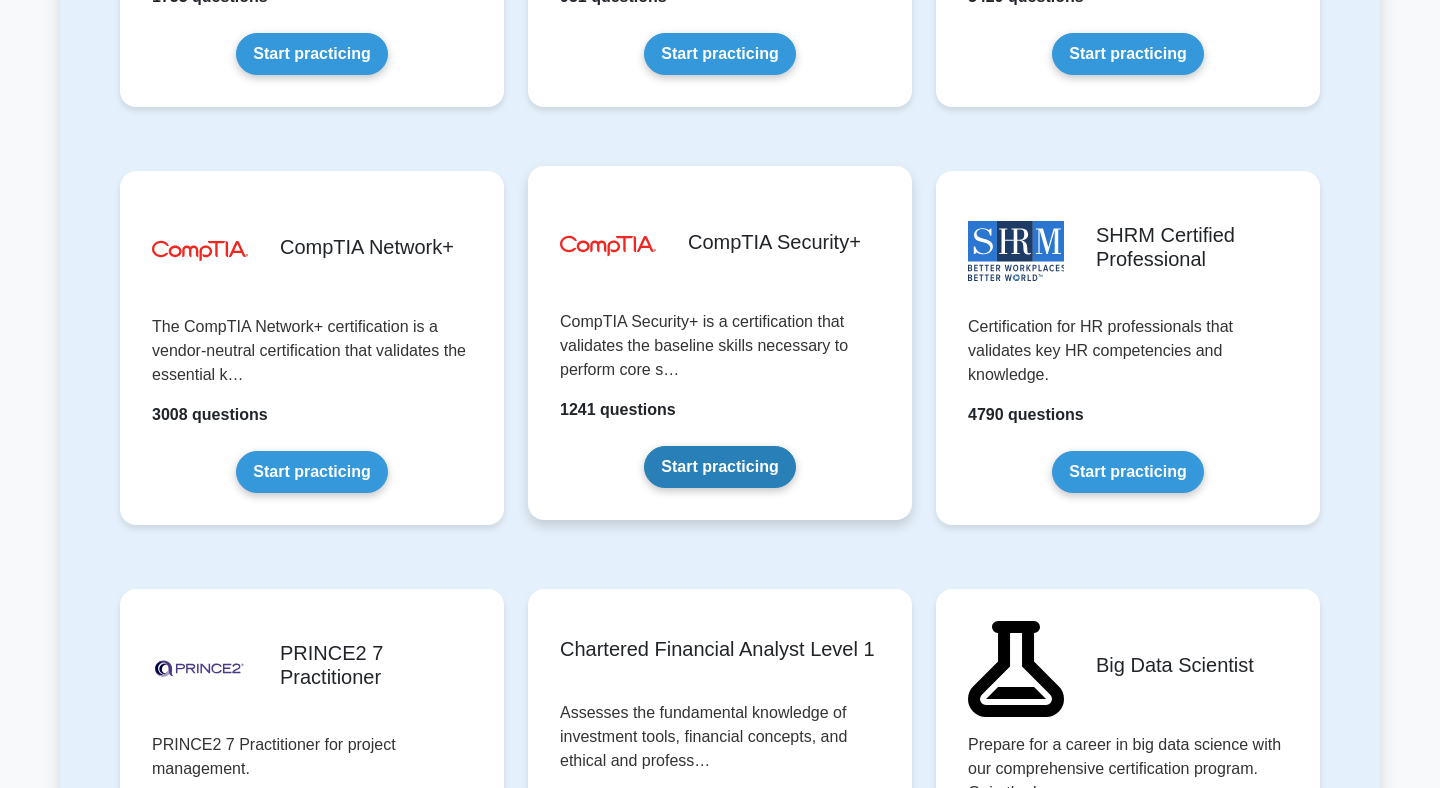 click on "Start practicing" at bounding box center [719, 467] 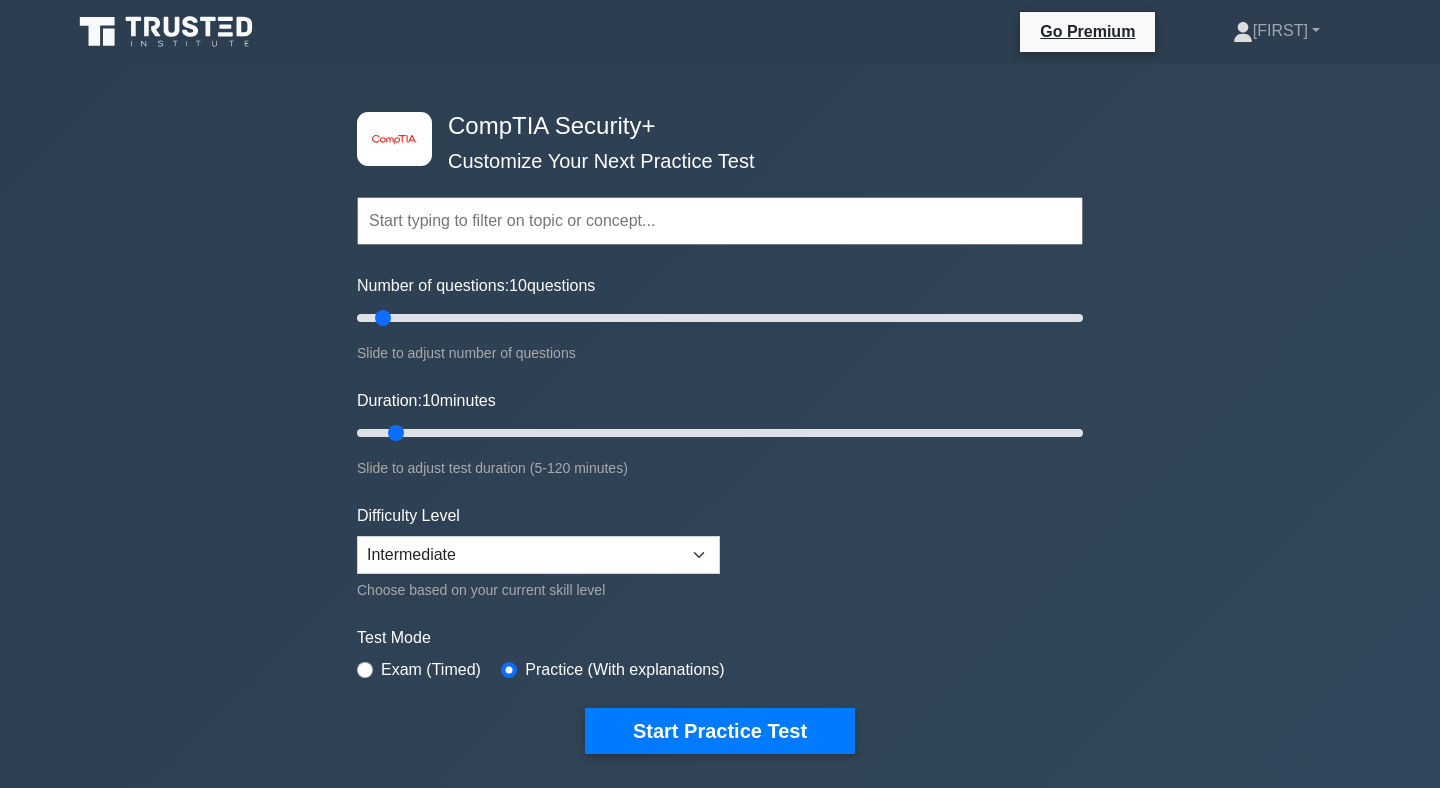 scroll, scrollTop: 0, scrollLeft: 0, axis: both 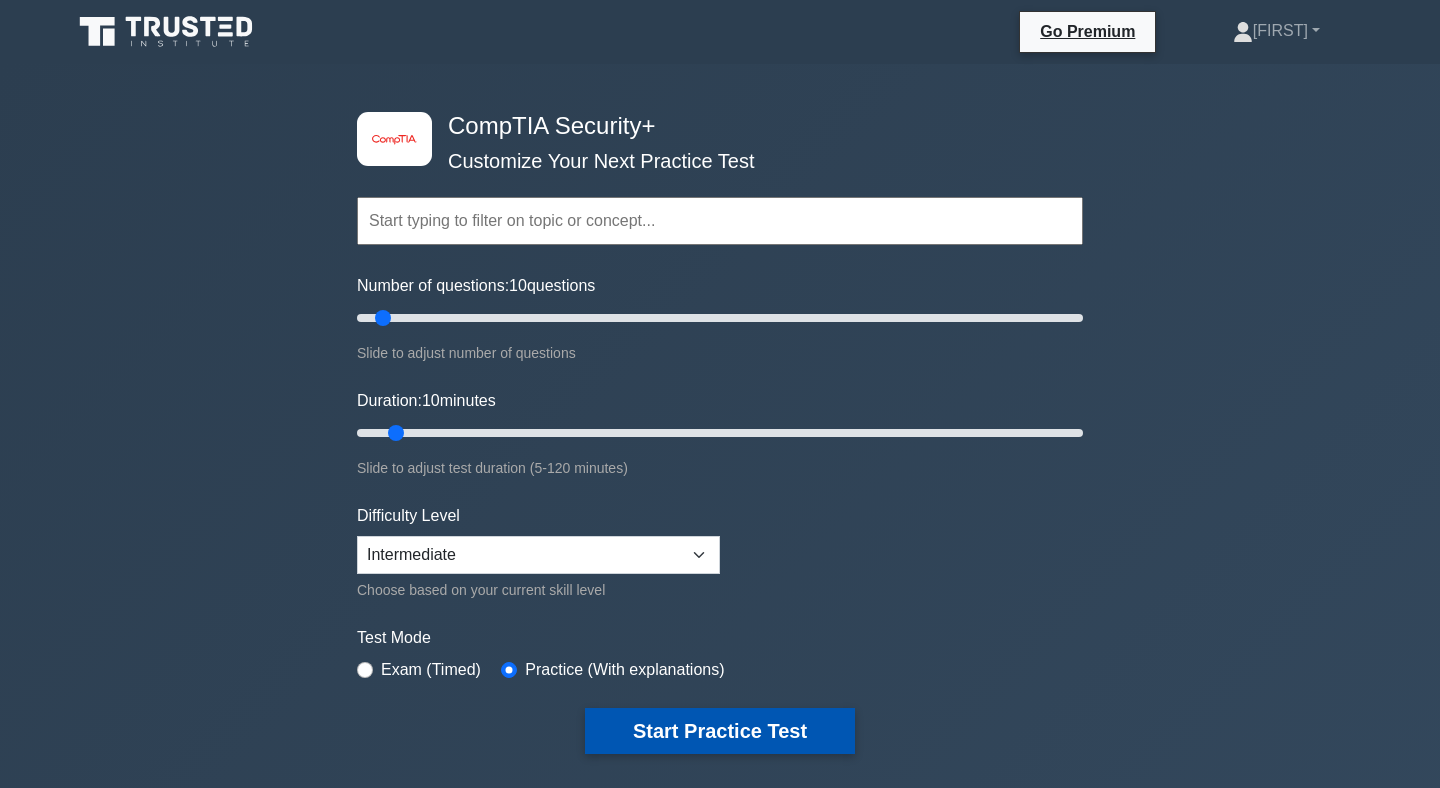 click on "Start Practice Test" at bounding box center (720, 731) 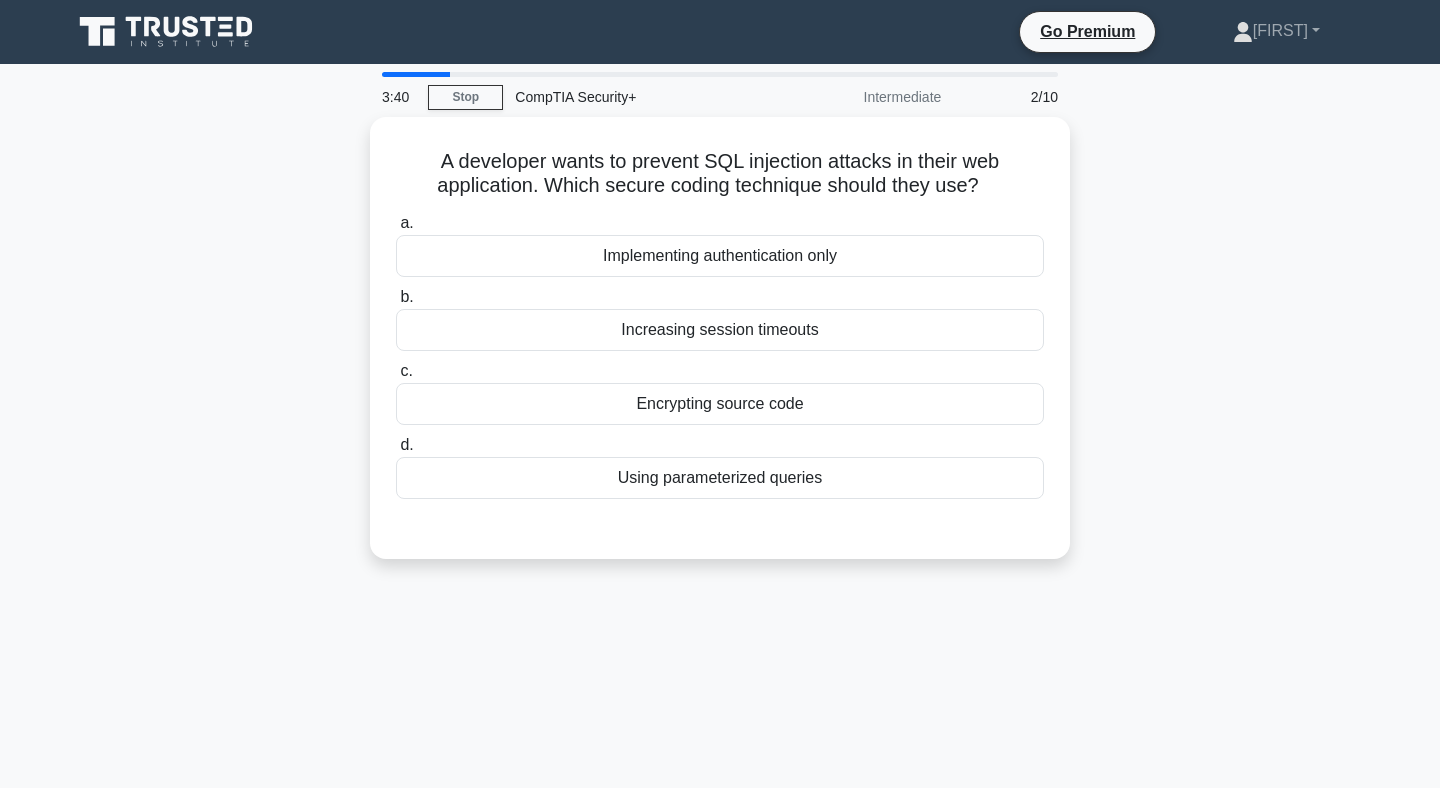 scroll, scrollTop: 0, scrollLeft: 0, axis: both 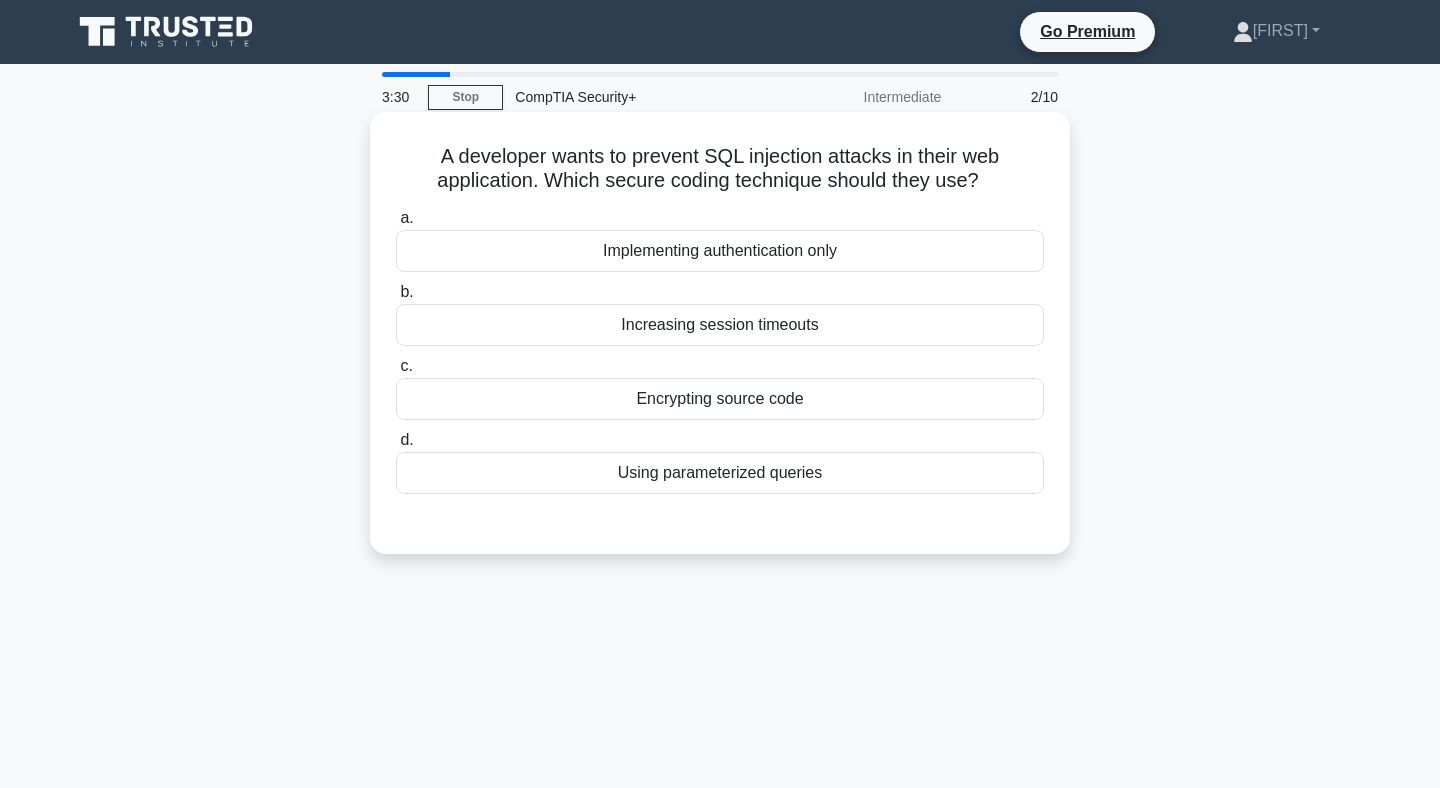 click on "Using parameterized queries" at bounding box center [720, 473] 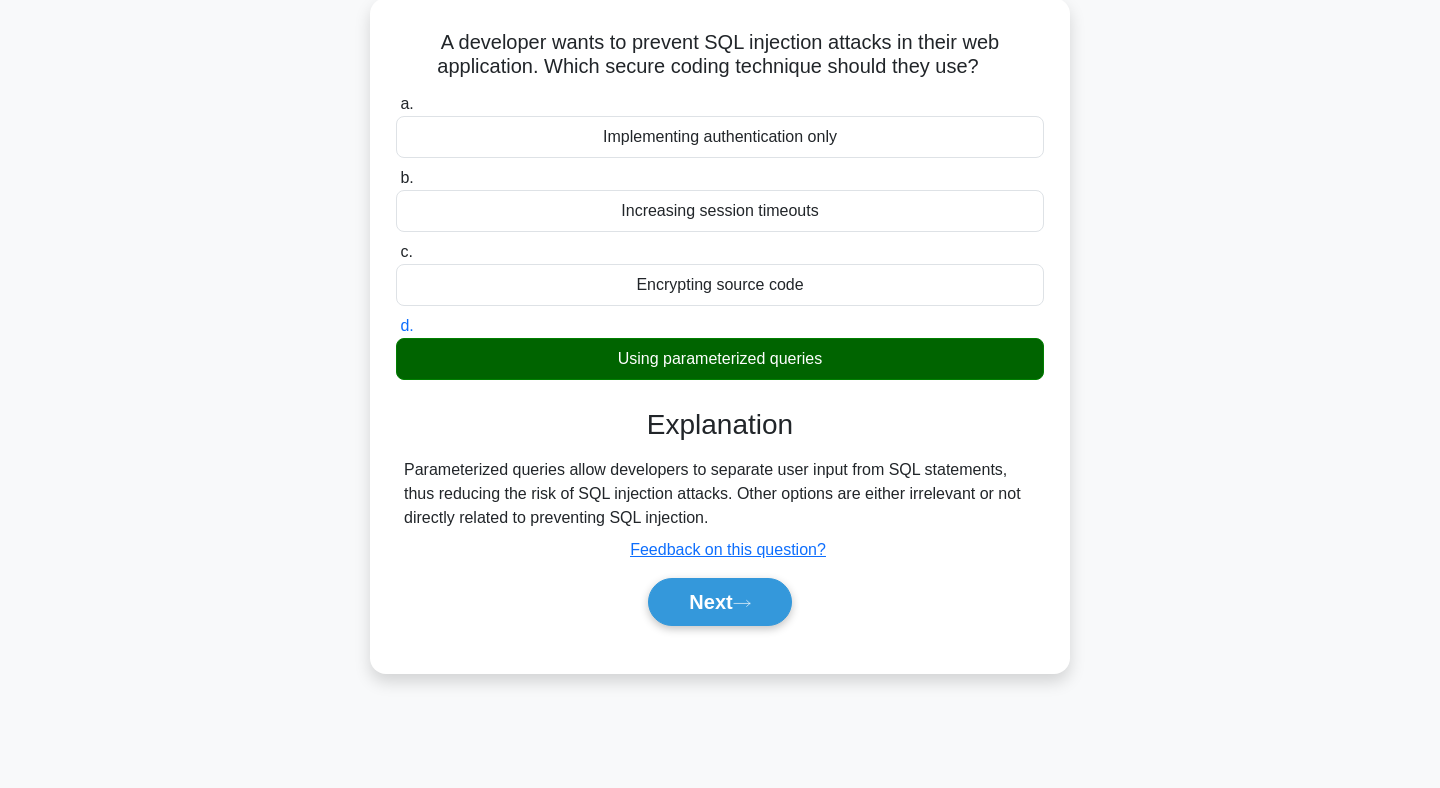 scroll, scrollTop: 292, scrollLeft: 0, axis: vertical 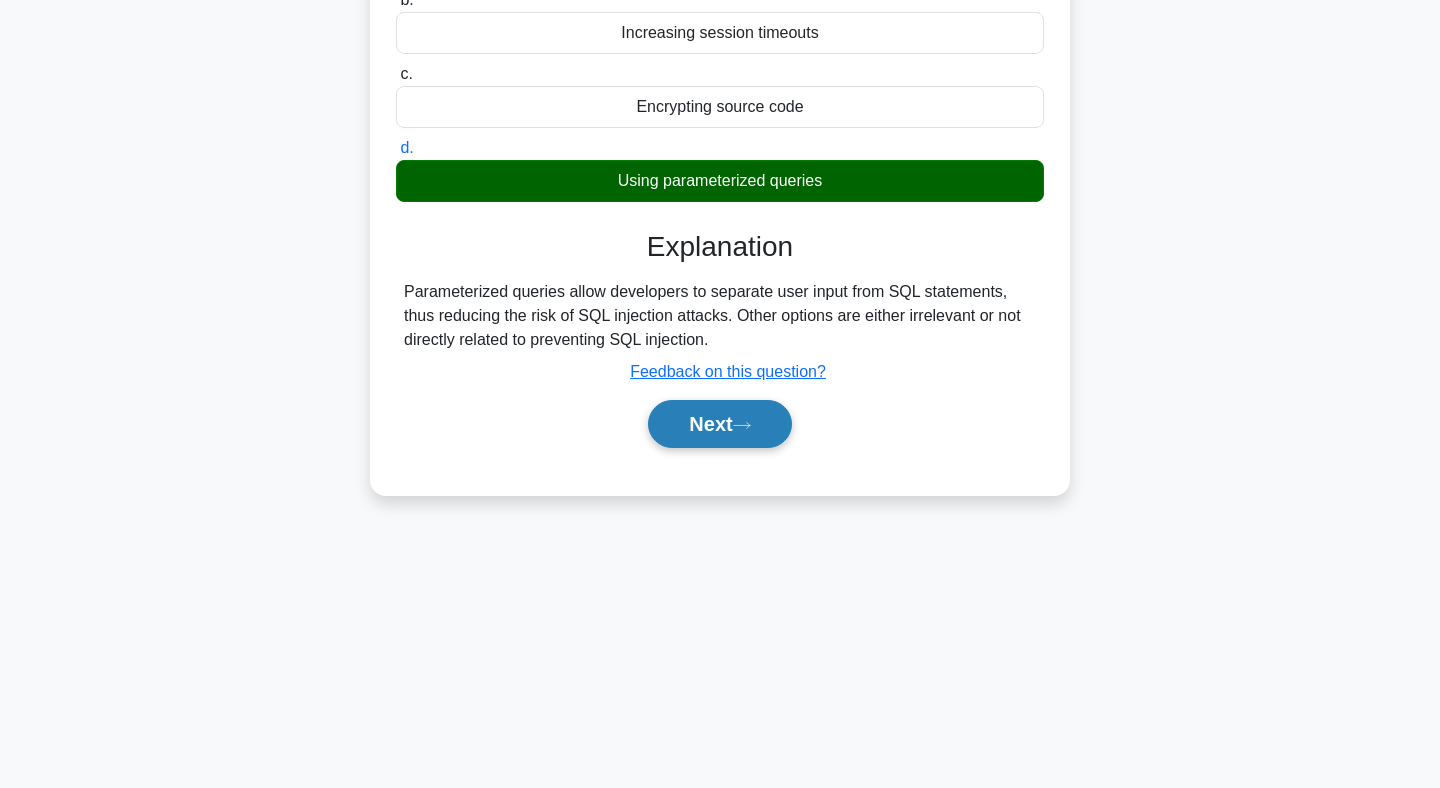 click on "Next" at bounding box center (719, 424) 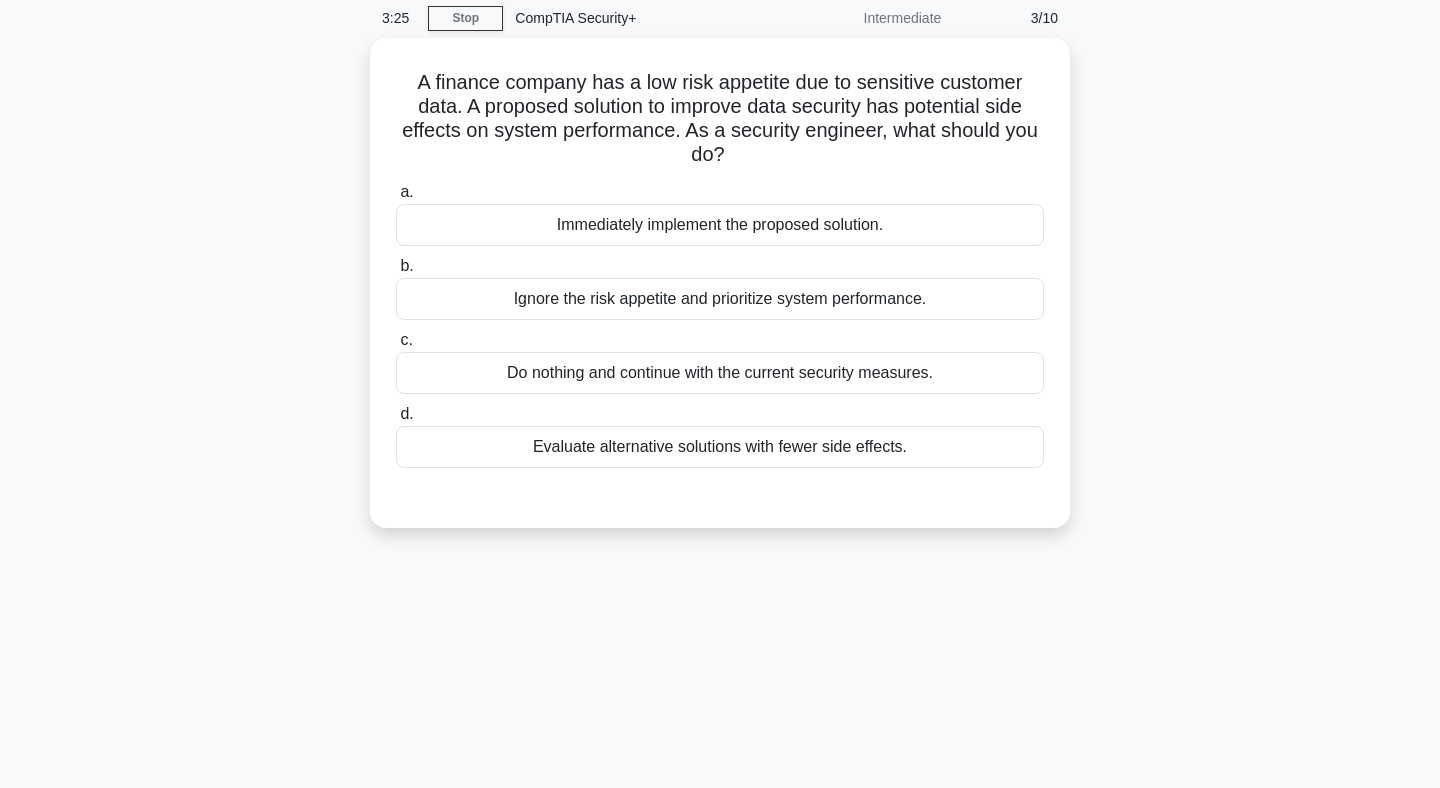 scroll, scrollTop: 80, scrollLeft: 0, axis: vertical 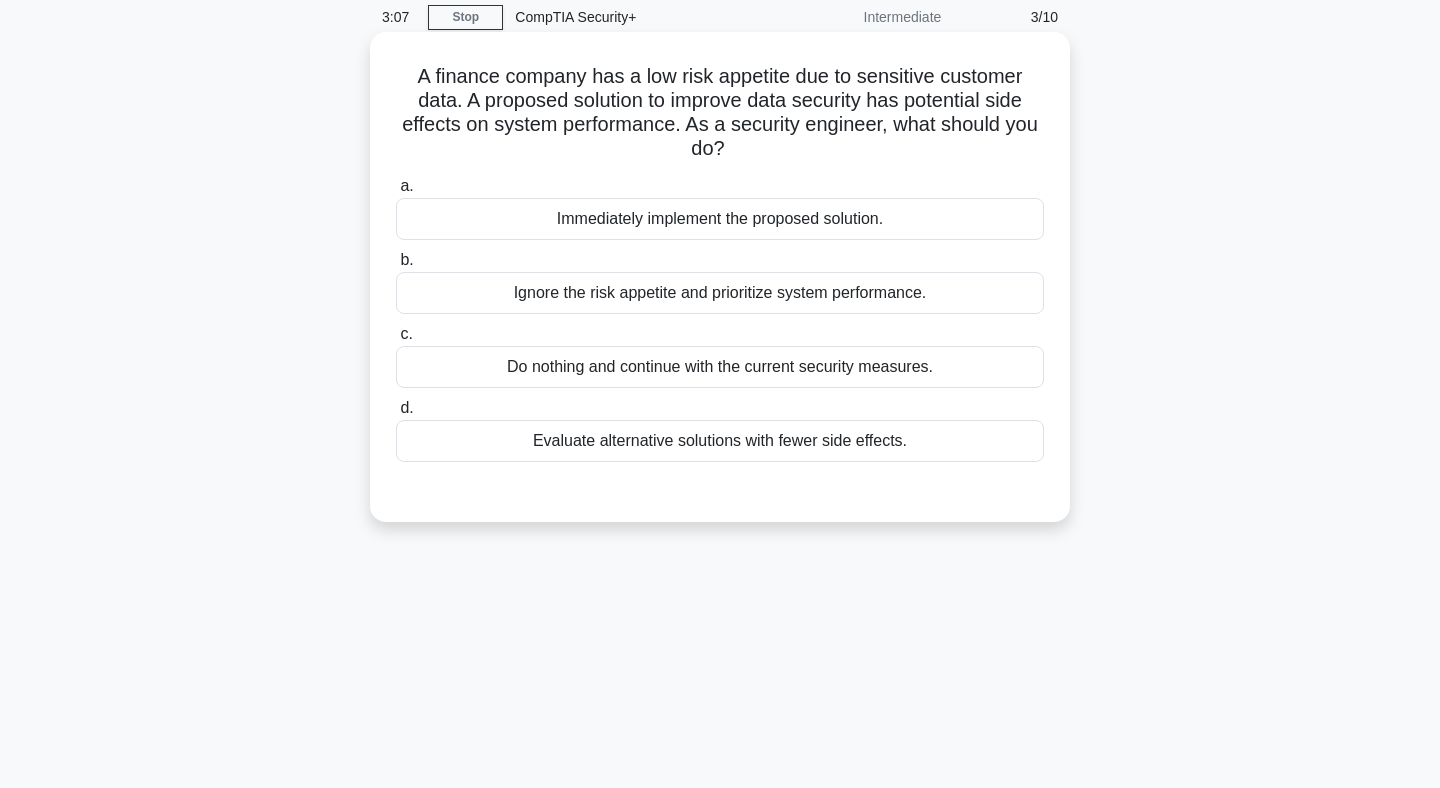 click on "Evaluate alternative solutions with fewer side effects." at bounding box center (720, 441) 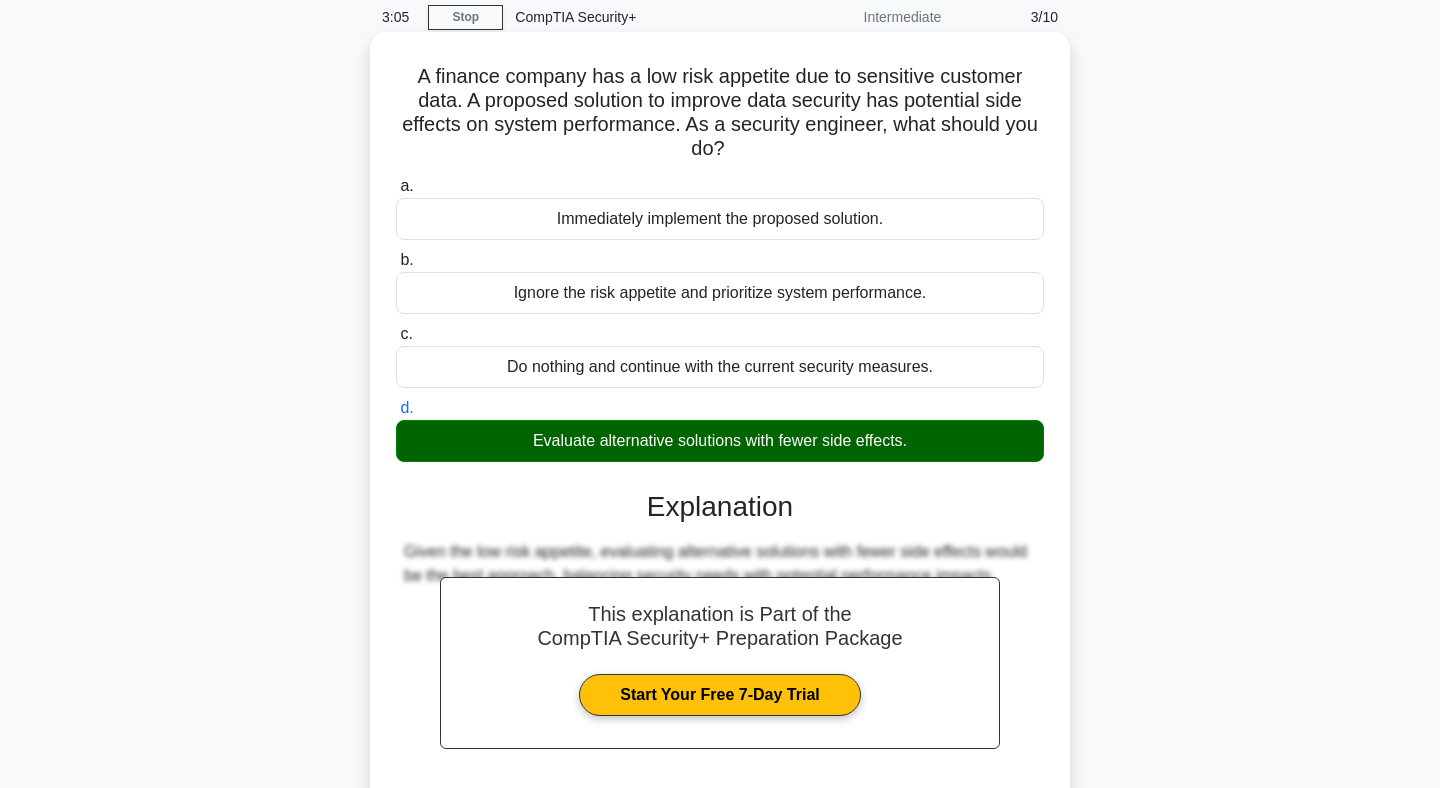 scroll, scrollTop: 292, scrollLeft: 0, axis: vertical 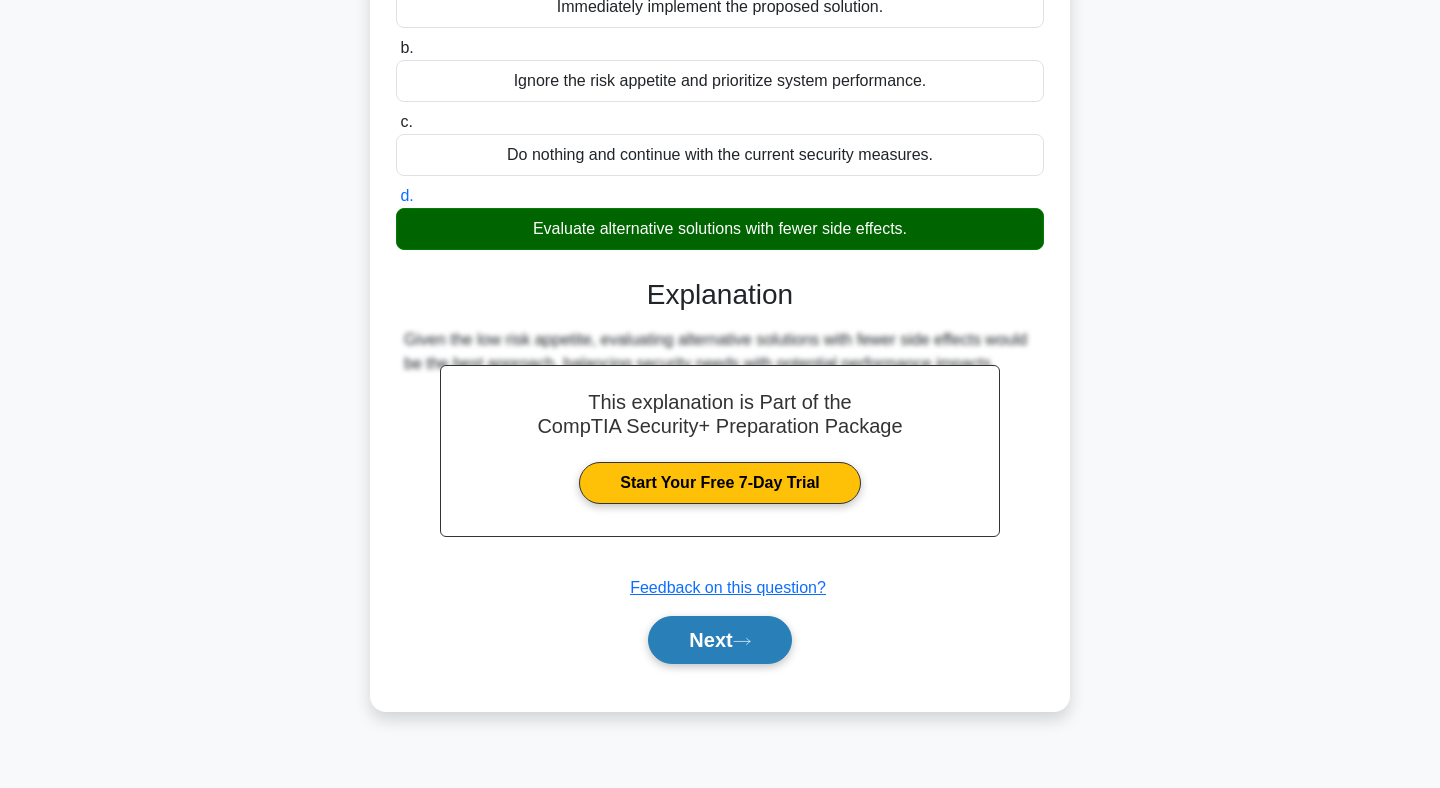 click on "Next" at bounding box center [719, 640] 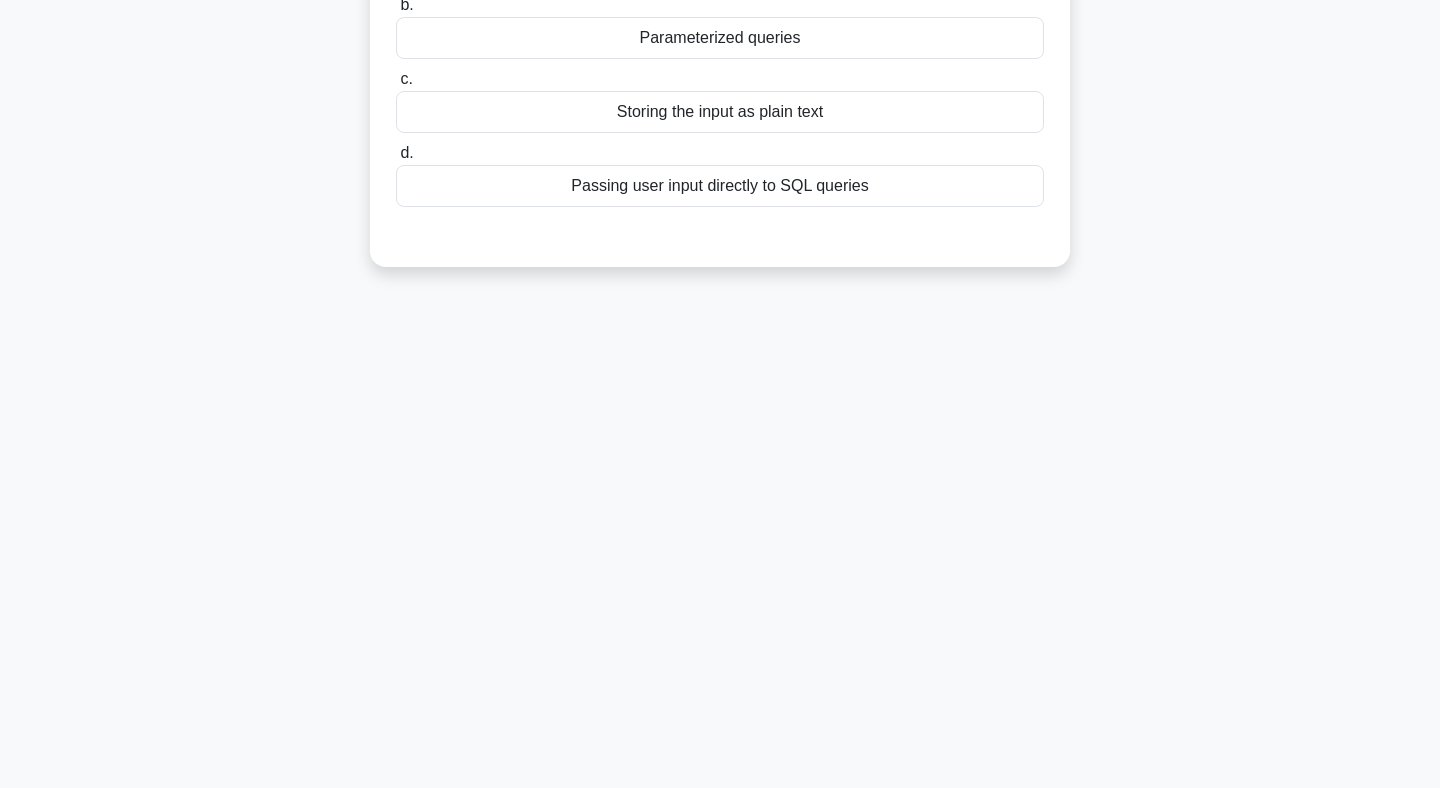 scroll, scrollTop: 0, scrollLeft: 0, axis: both 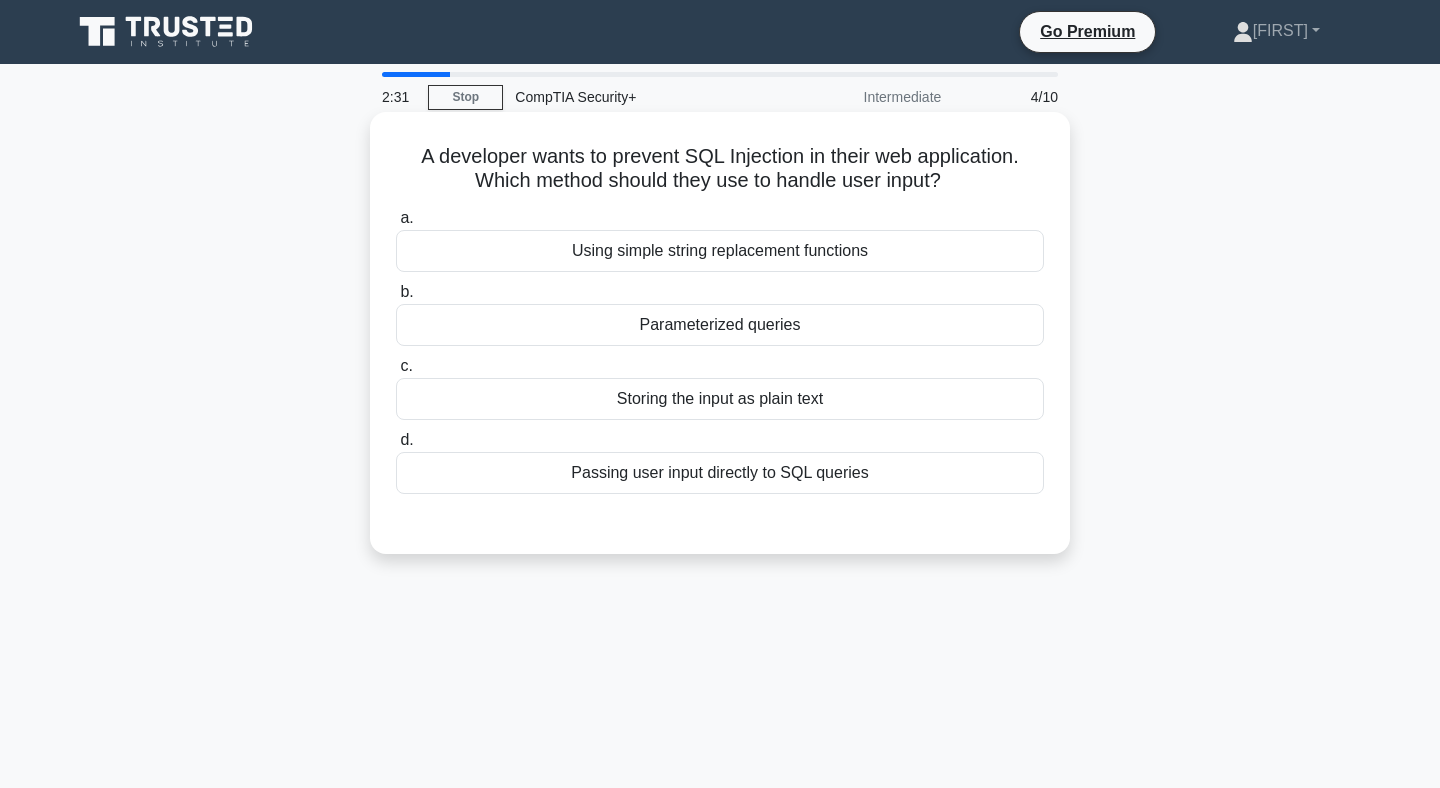 click on "Parameterized queries" at bounding box center (720, 325) 